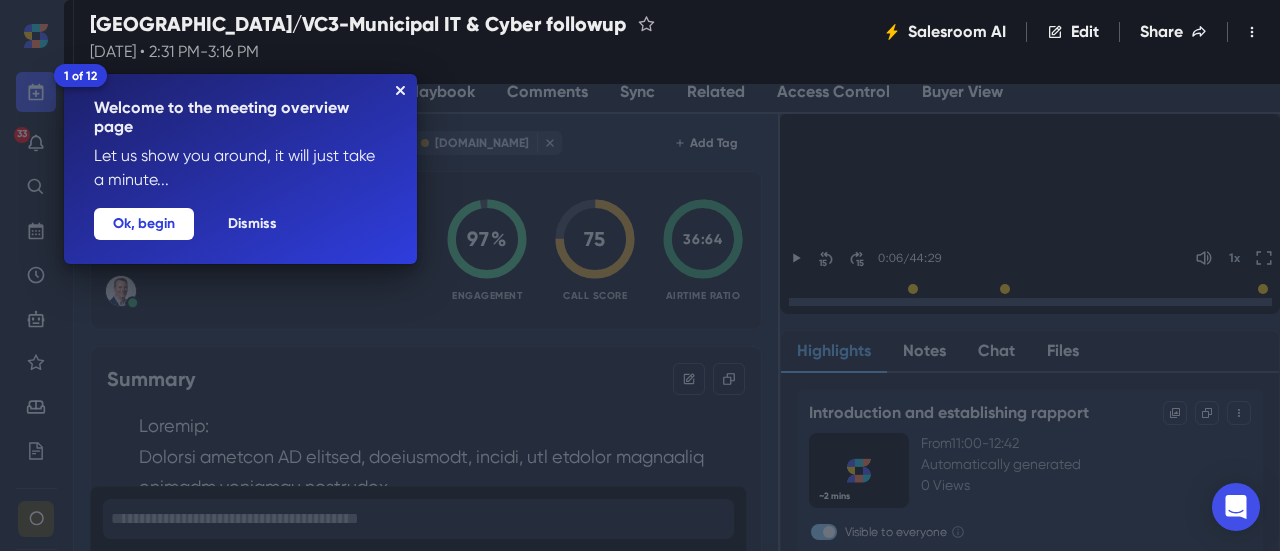 scroll, scrollTop: 0, scrollLeft: 0, axis: both 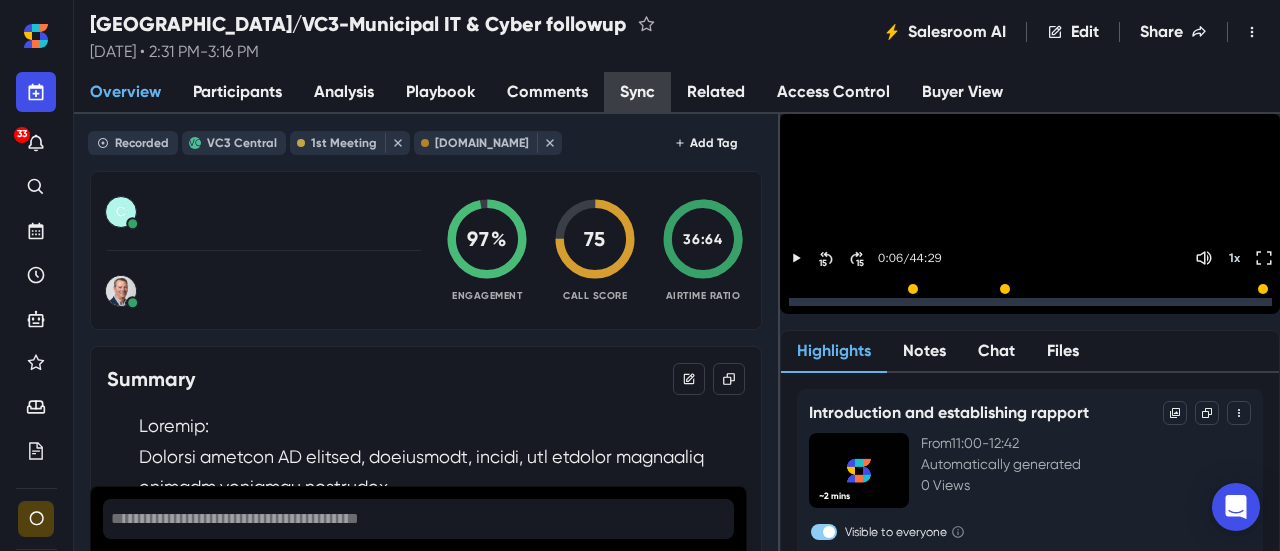 click on "Sync" at bounding box center (637, 93) 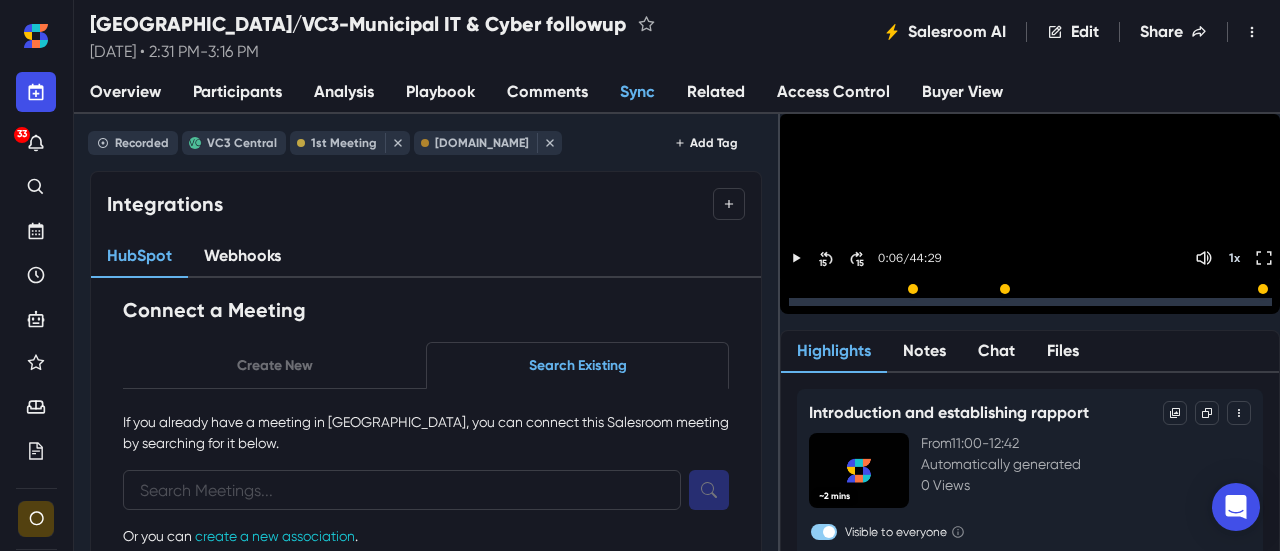 scroll, scrollTop: 62, scrollLeft: 0, axis: vertical 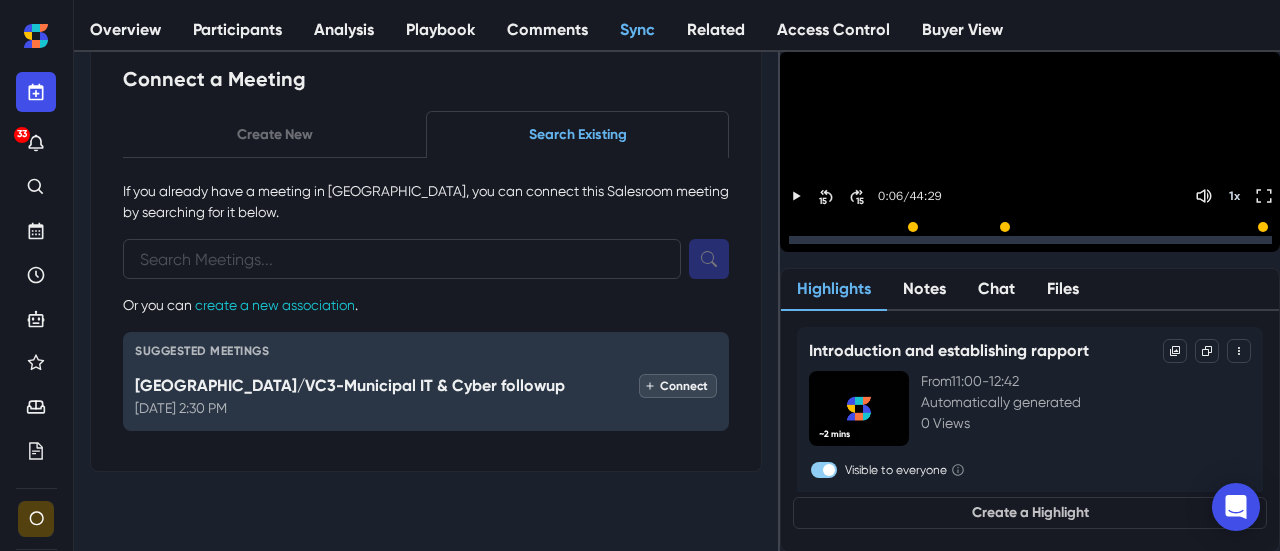 click on "Connect" at bounding box center (678, 386) 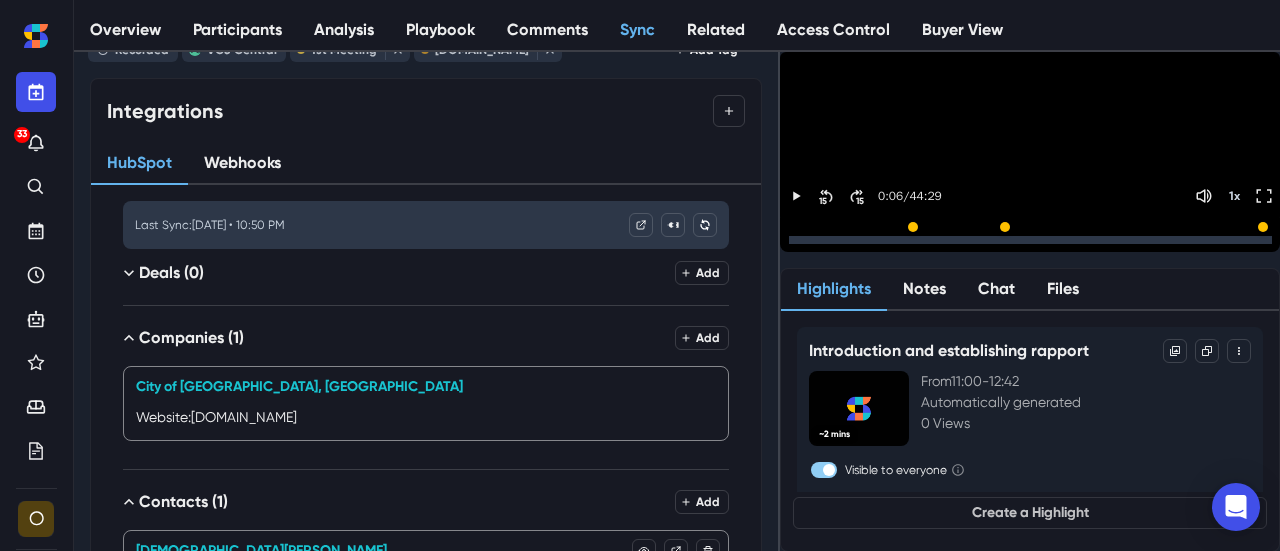 scroll, scrollTop: 0, scrollLeft: 0, axis: both 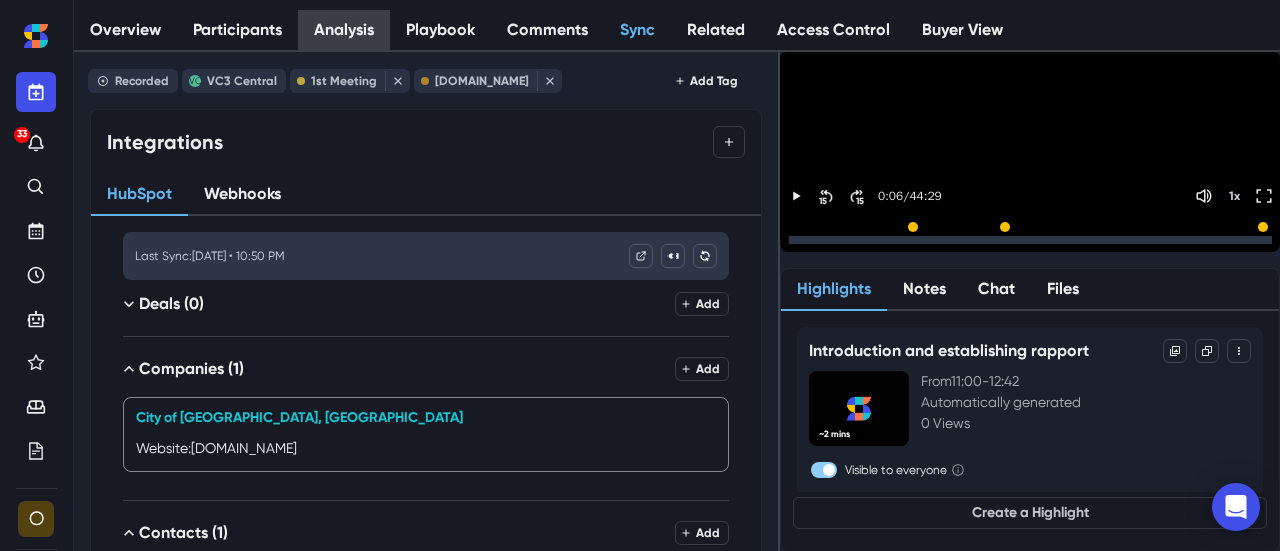 click on "Analysis" at bounding box center [344, 30] 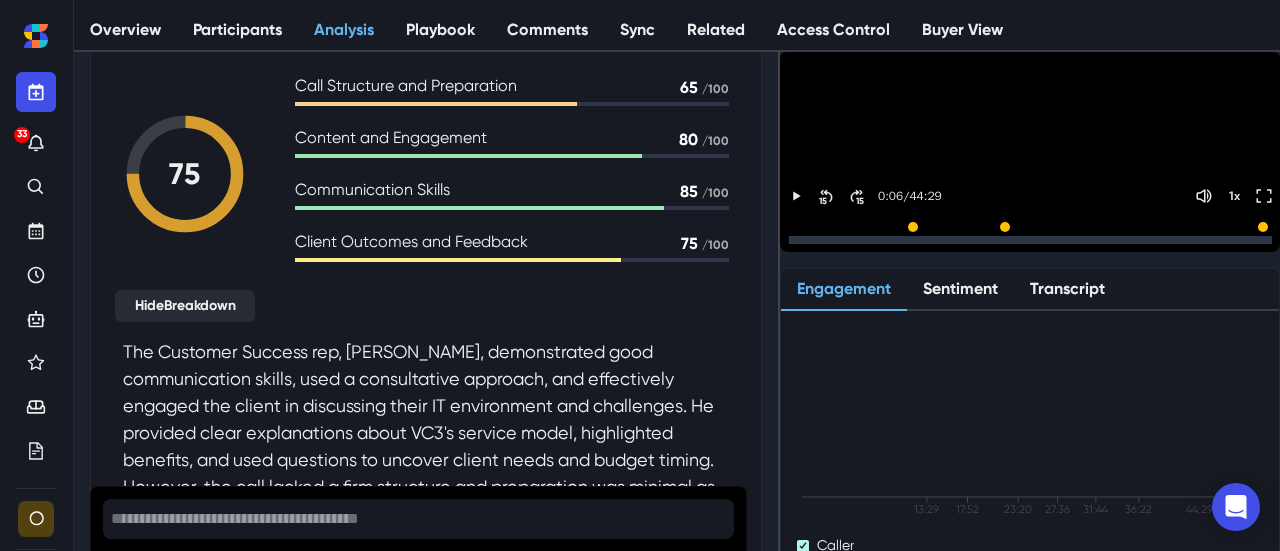 scroll, scrollTop: 200, scrollLeft: 0, axis: vertical 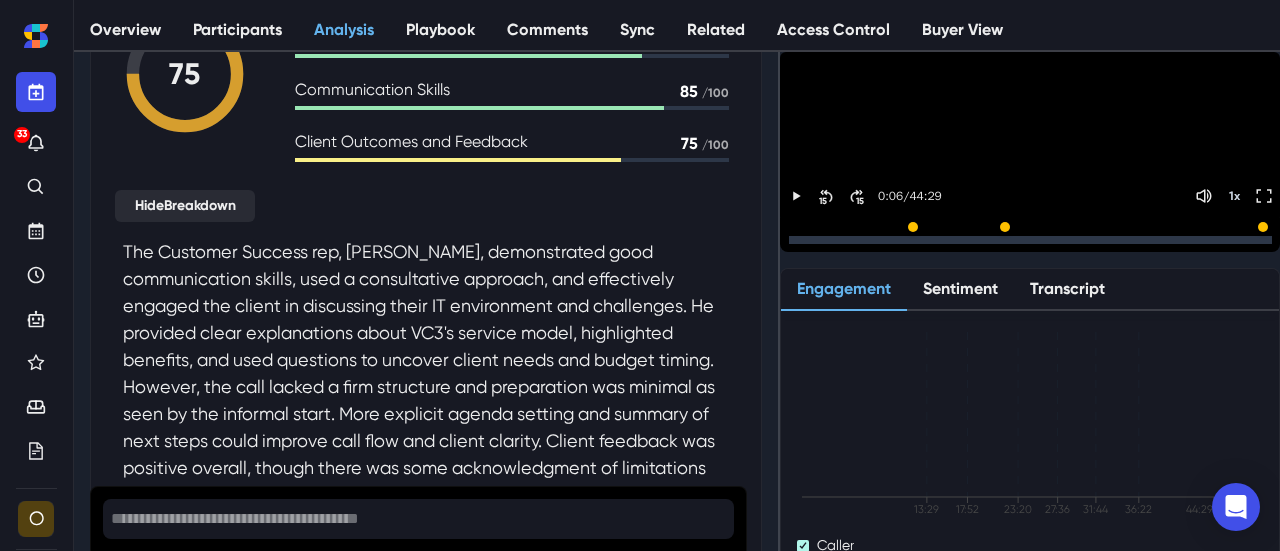 click on "The Customer Success rep, [PERSON_NAME], demonstrated good communication skills, used a consultative approach, and effectively engaged the client in discussing their IT environment and challenges. He provided clear explanations about VC3's service model, highlighted benefits, and used questions to uncover client needs and budget timing. However, the call lacked a firm structure and preparation was minimal as seen by the informal start. More explicit agenda setting and summary of next steps could improve call flow and client clarity. Client feedback was positive overall, though there was some acknowledgment of limitations with current support frequency and contract setup." at bounding box center [426, 373] 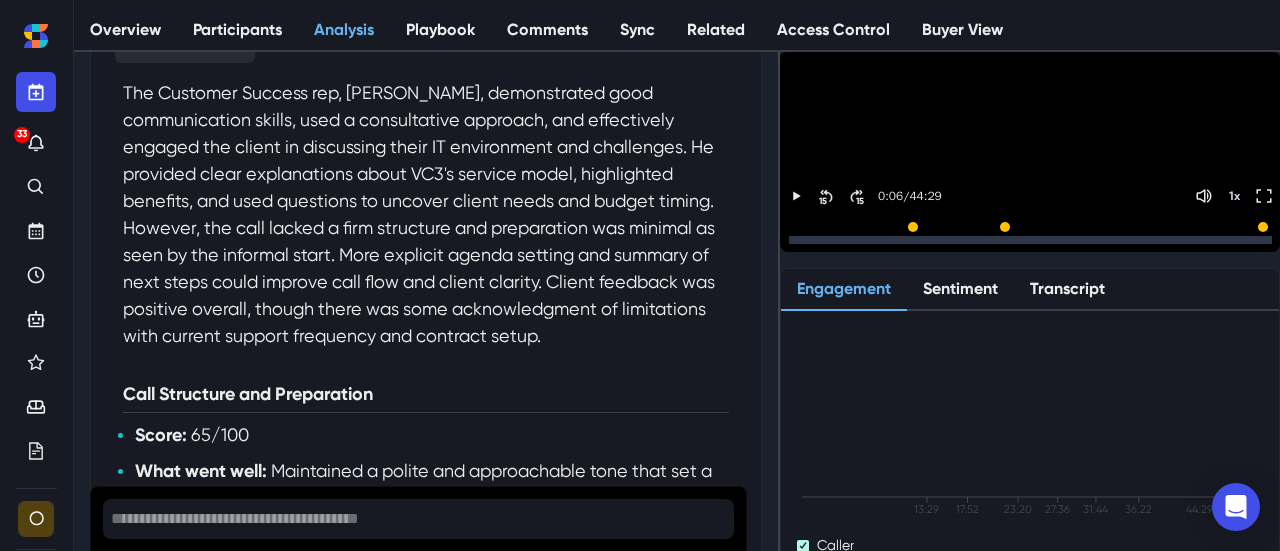 scroll, scrollTop: 400, scrollLeft: 0, axis: vertical 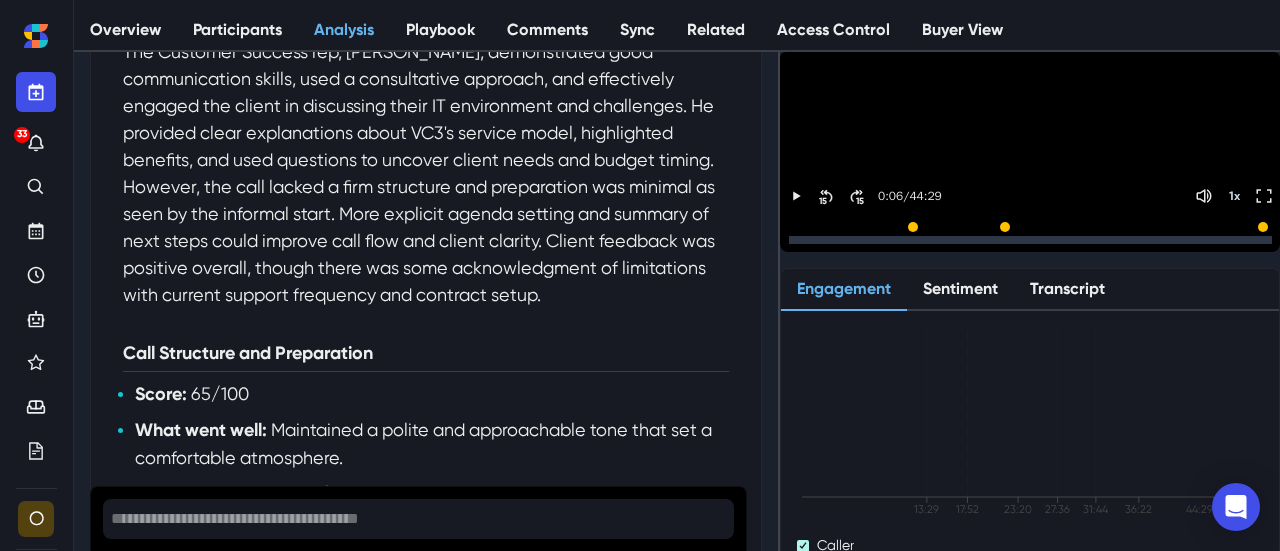 click on "The Customer Success rep, [PERSON_NAME], demonstrated good communication skills, used a consultative approach, and effectively engaged the client in discussing their IT environment and challenges. He provided clear explanations about VC3's service model, highlighted benefits, and used questions to uncover client needs and budget timing. However, the call lacked a firm structure and preparation was minimal as seen by the informal start. More explicit agenda setting and summary of next steps could improve call flow and client clarity. Client feedback was positive overall, though there was some acknowledgment of limitations with current support frequency and contract setup." at bounding box center (426, 173) 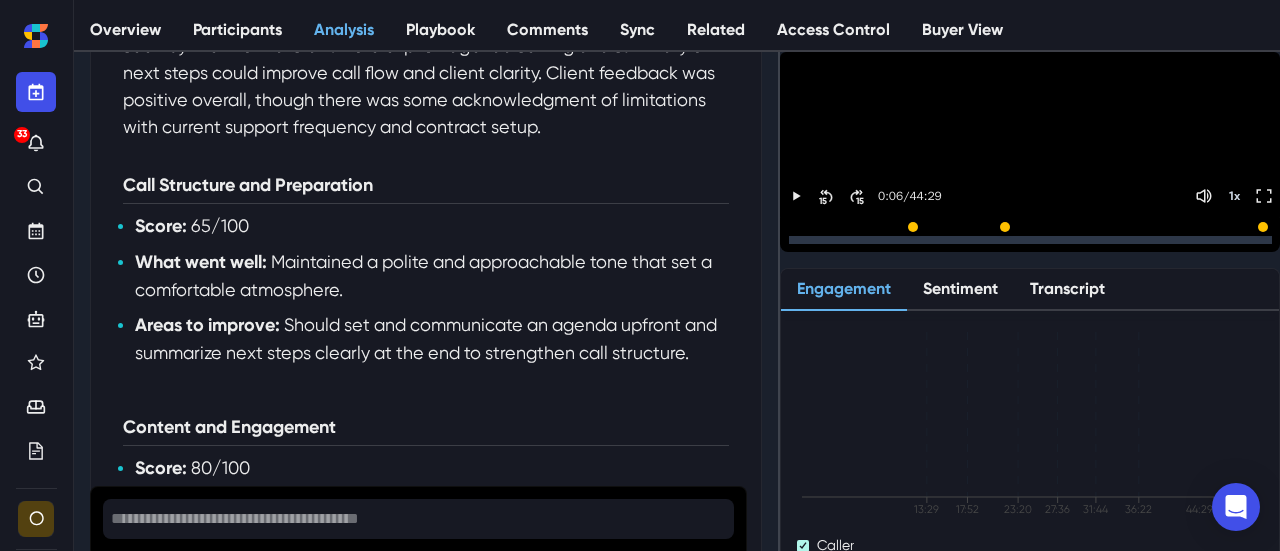 scroll, scrollTop: 600, scrollLeft: 0, axis: vertical 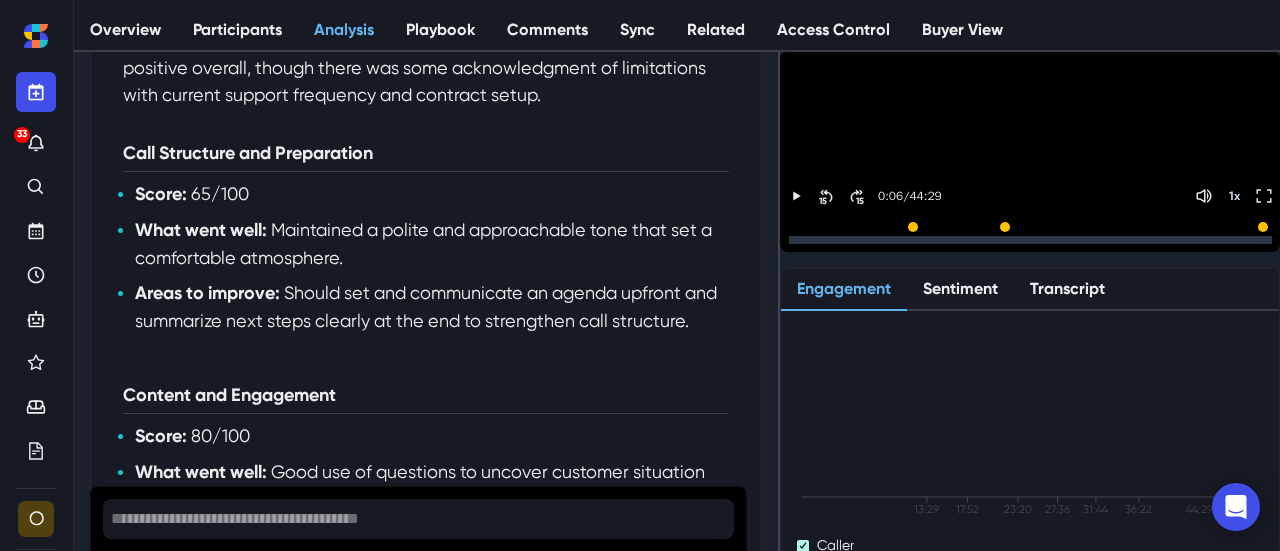 click on "Areas to improve:   Should set and communicate an agenda upfront and summarize next steps clearly at the end to strengthen call structure." at bounding box center (432, 306) 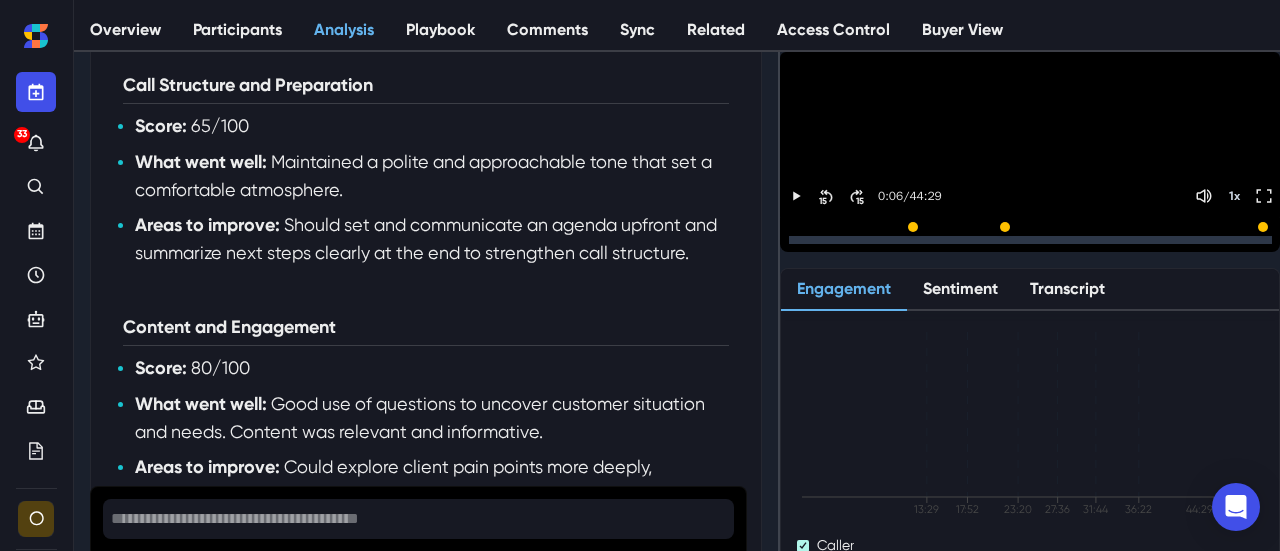 scroll, scrollTop: 700, scrollLeft: 0, axis: vertical 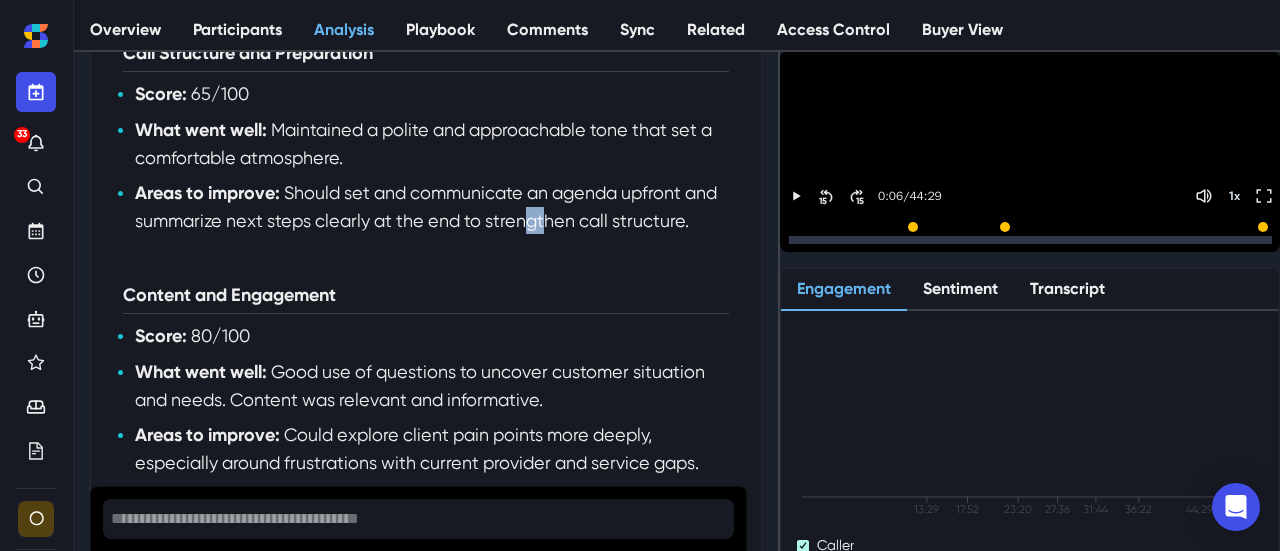 drag, startPoint x: 570, startPoint y: 239, endPoint x: 581, endPoint y: 237, distance: 11.18034 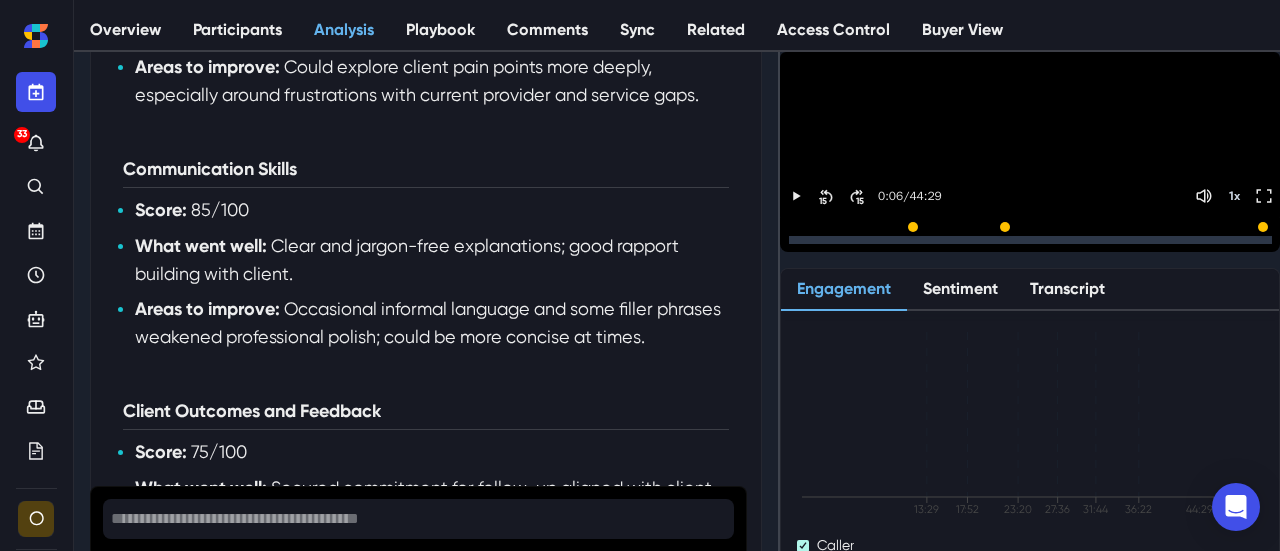 scroll, scrollTop: 1100, scrollLeft: 0, axis: vertical 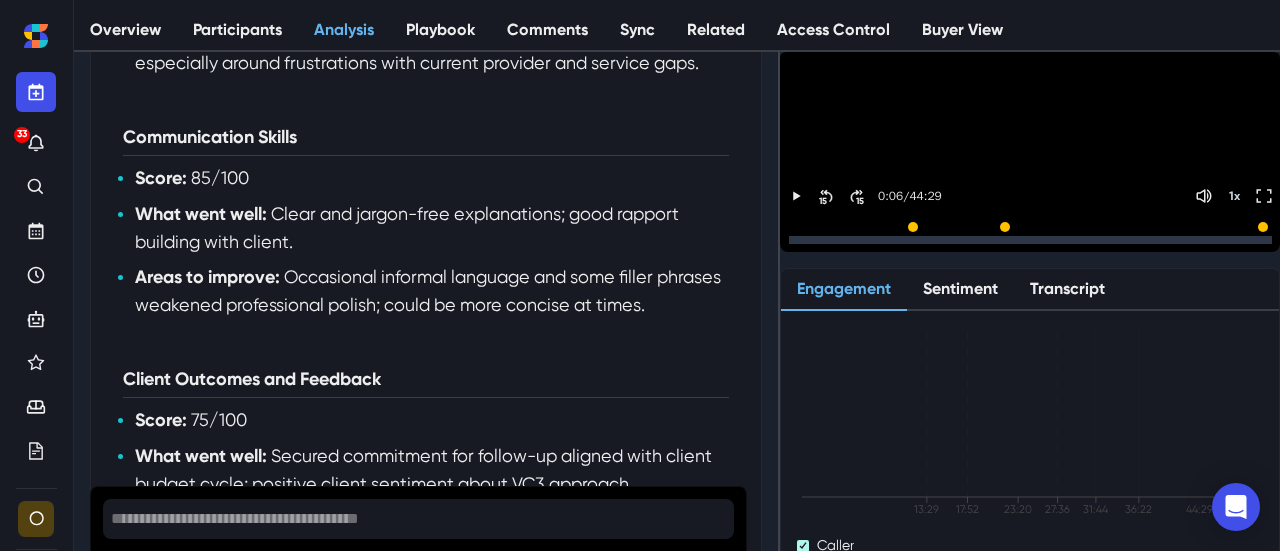 click on "Areas to improve:   Occasional informal language and some filler phrases weakened professional polish; could be more concise at times." at bounding box center (432, 290) 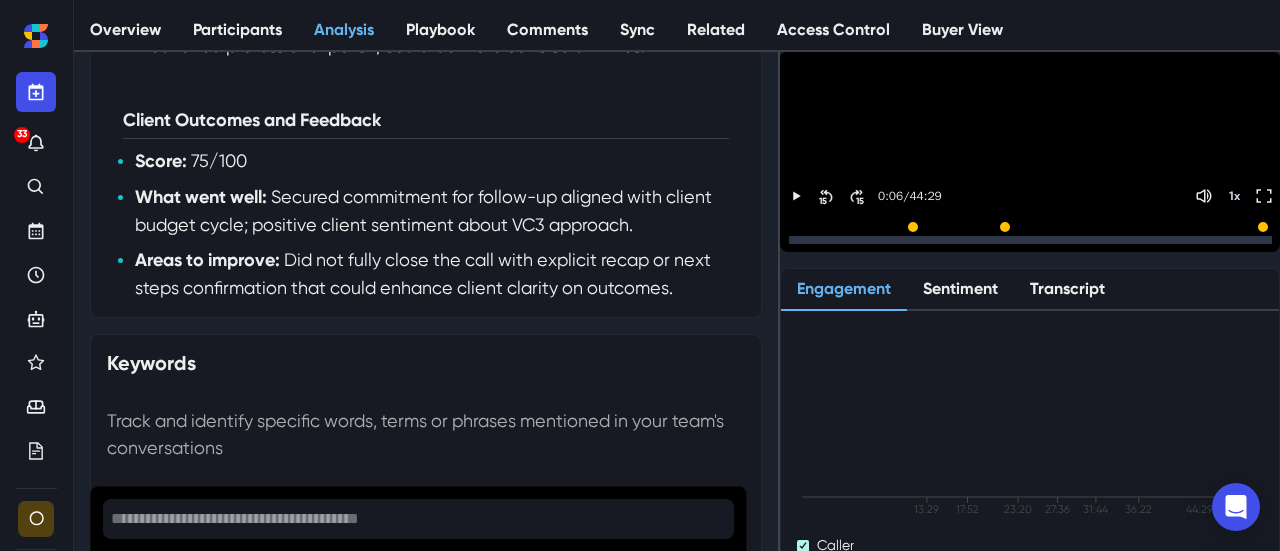 scroll, scrollTop: 1400, scrollLeft: 0, axis: vertical 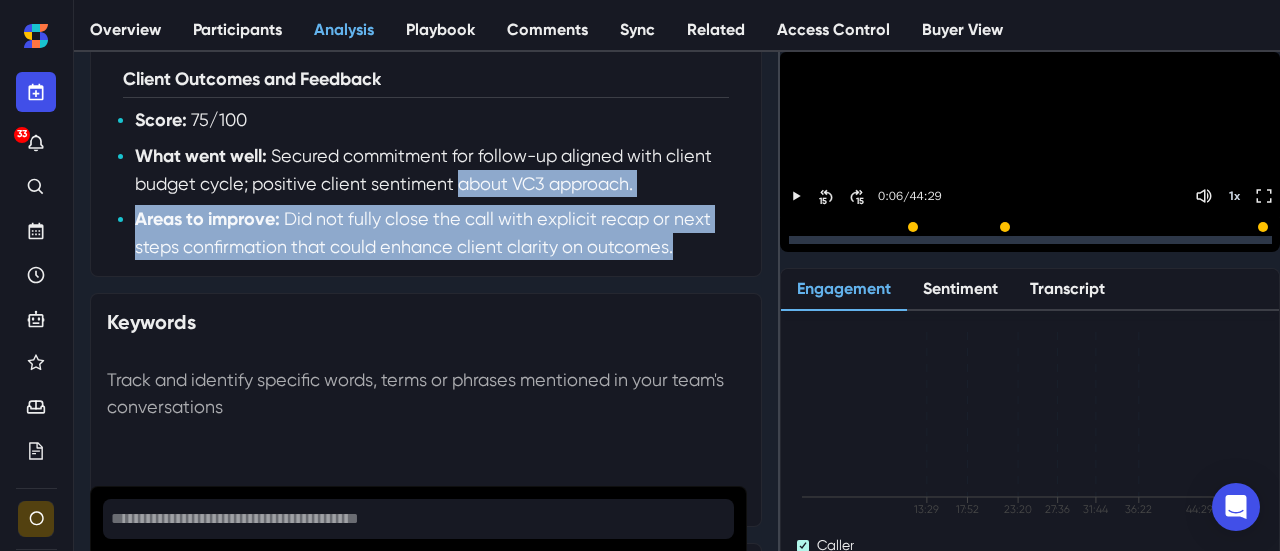 drag, startPoint x: 508, startPoint y: 249, endPoint x: 711, endPoint y: 308, distance: 211.4001 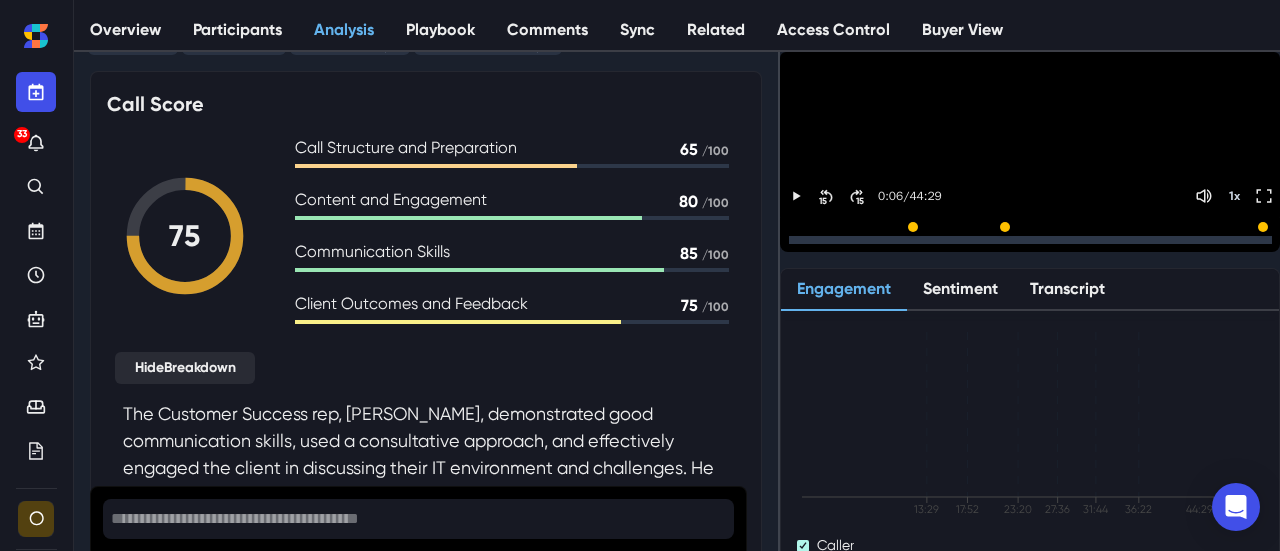scroll, scrollTop: 0, scrollLeft: 0, axis: both 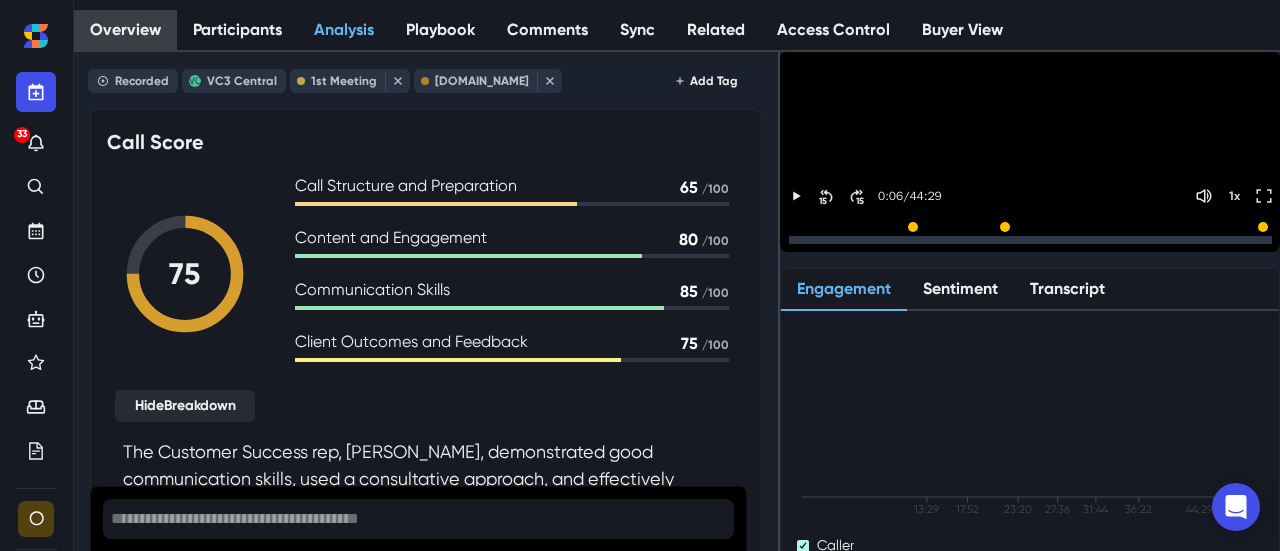 click on "Overview" at bounding box center (125, 30) 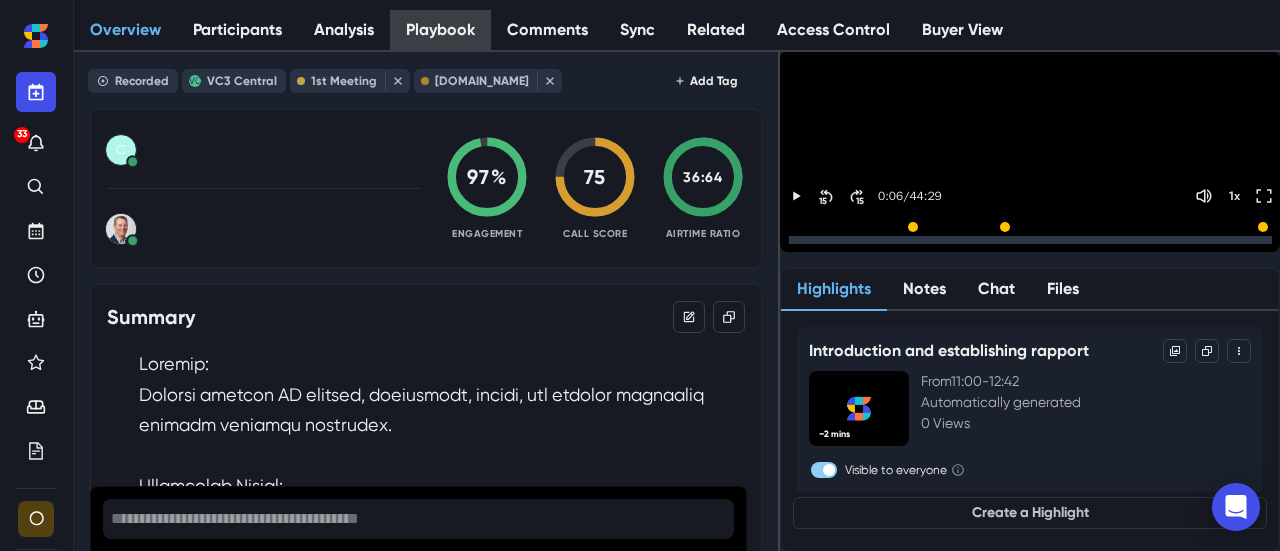 click on "Playbook" at bounding box center (440, 30) 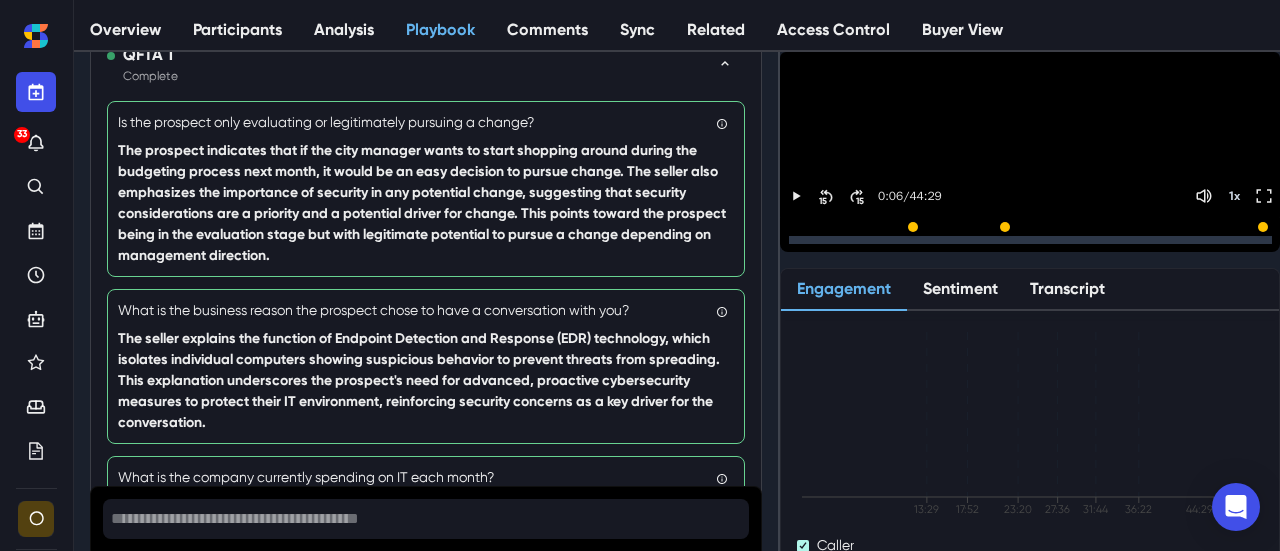 scroll, scrollTop: 0, scrollLeft: 0, axis: both 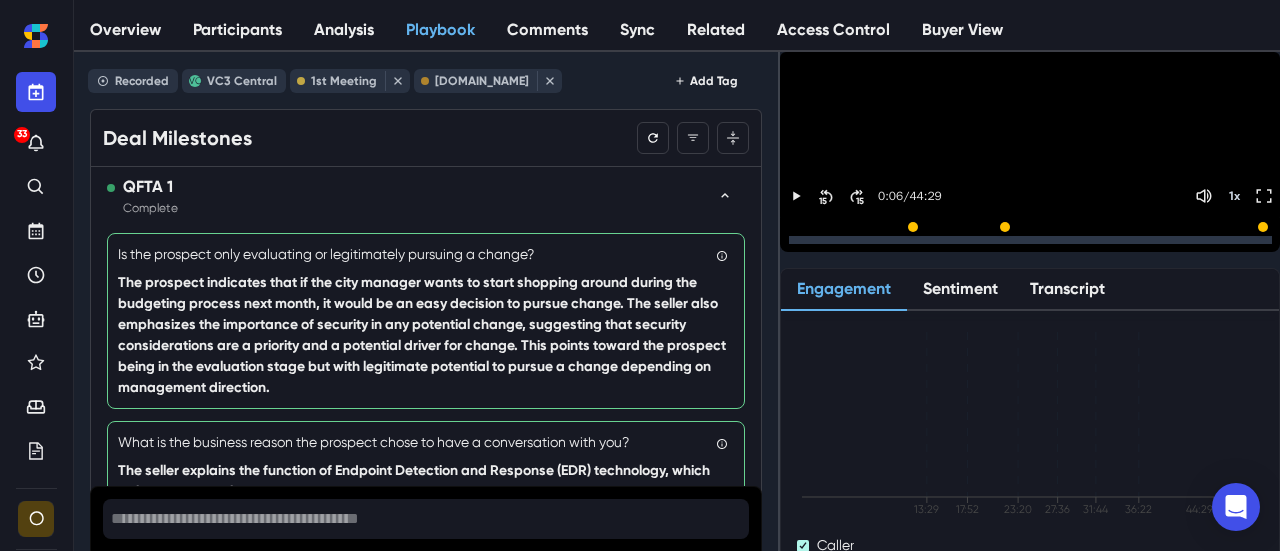 click 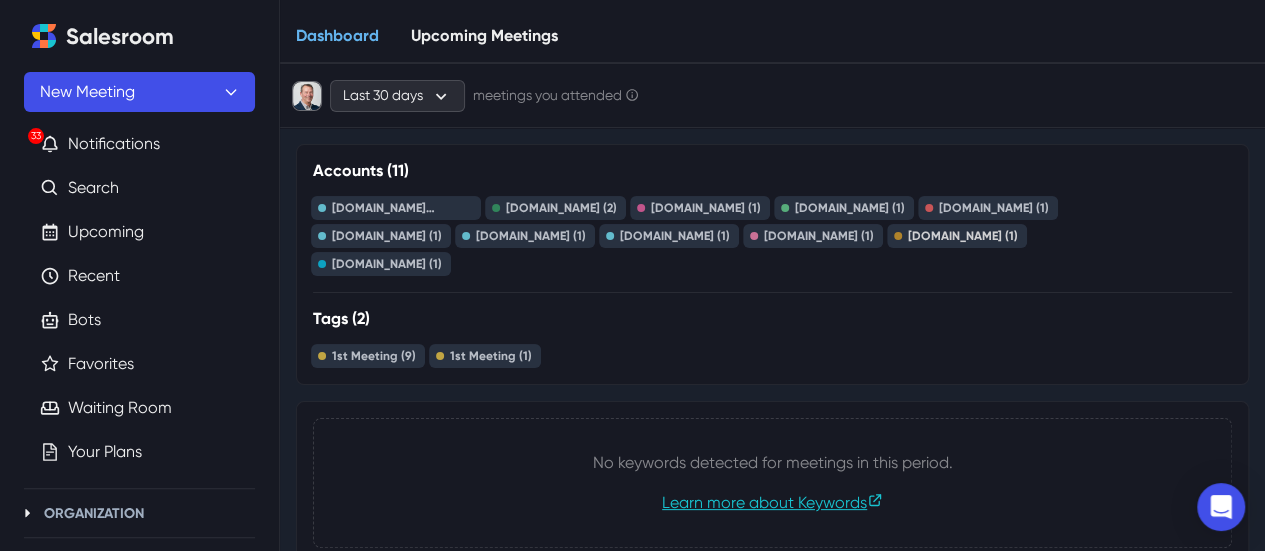 click on "[DOMAIN_NAME] (1)" at bounding box center [963, 236] 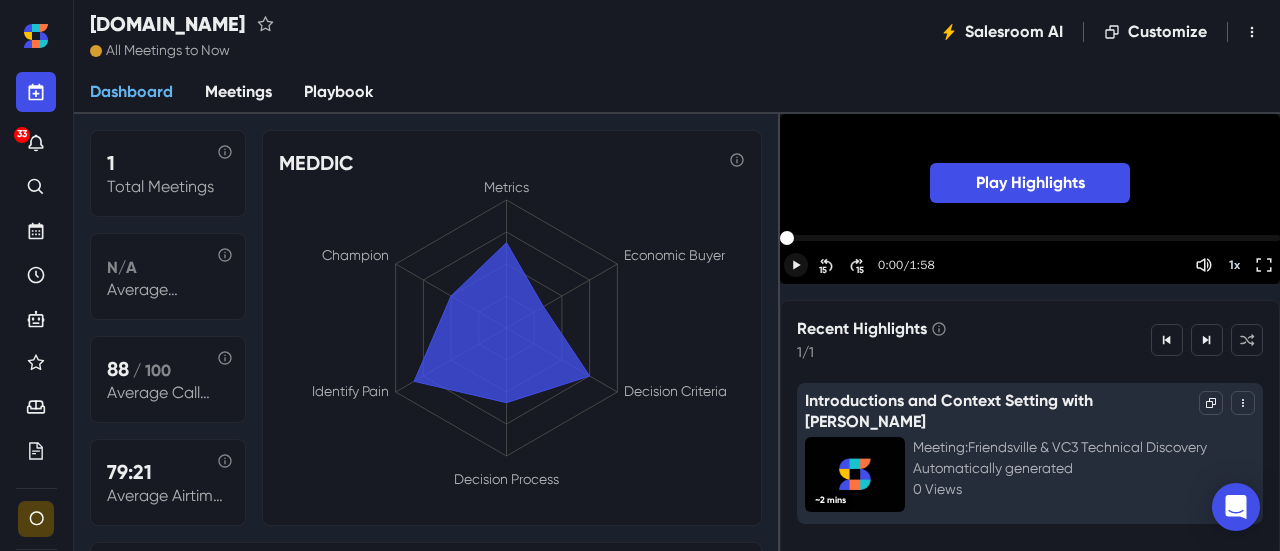 click 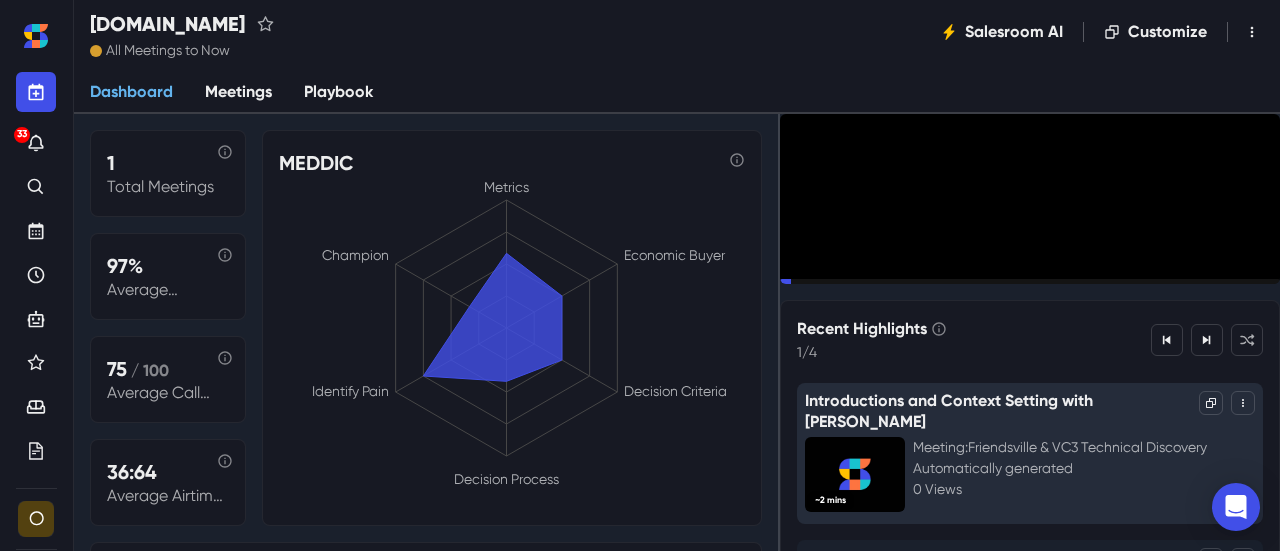 click on "15" at bounding box center (860, 314) 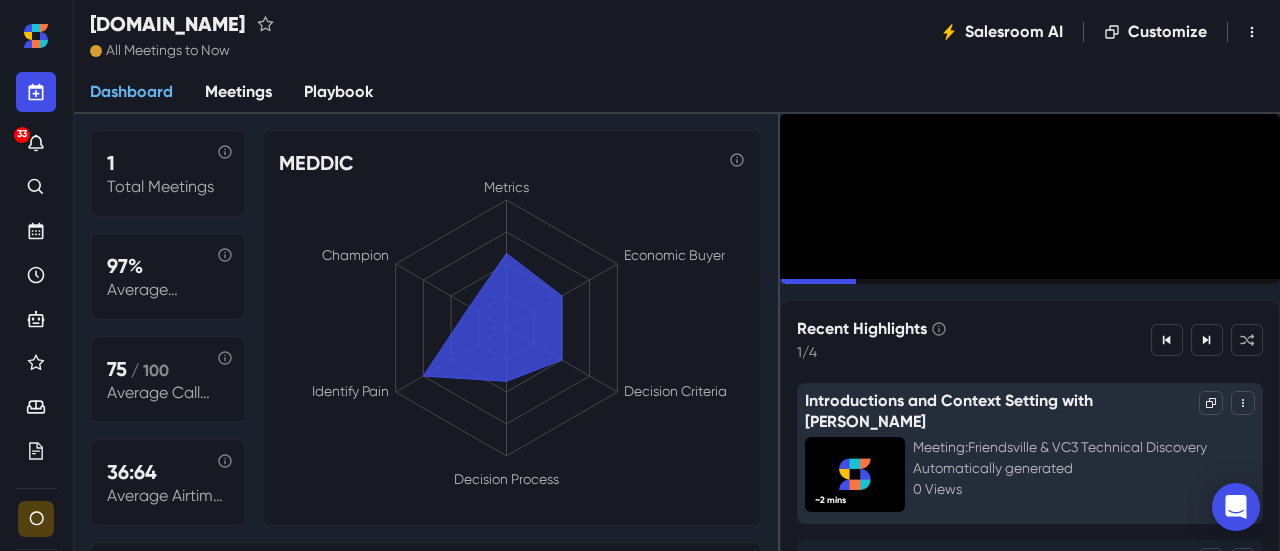 click on "15" at bounding box center [860, 314] 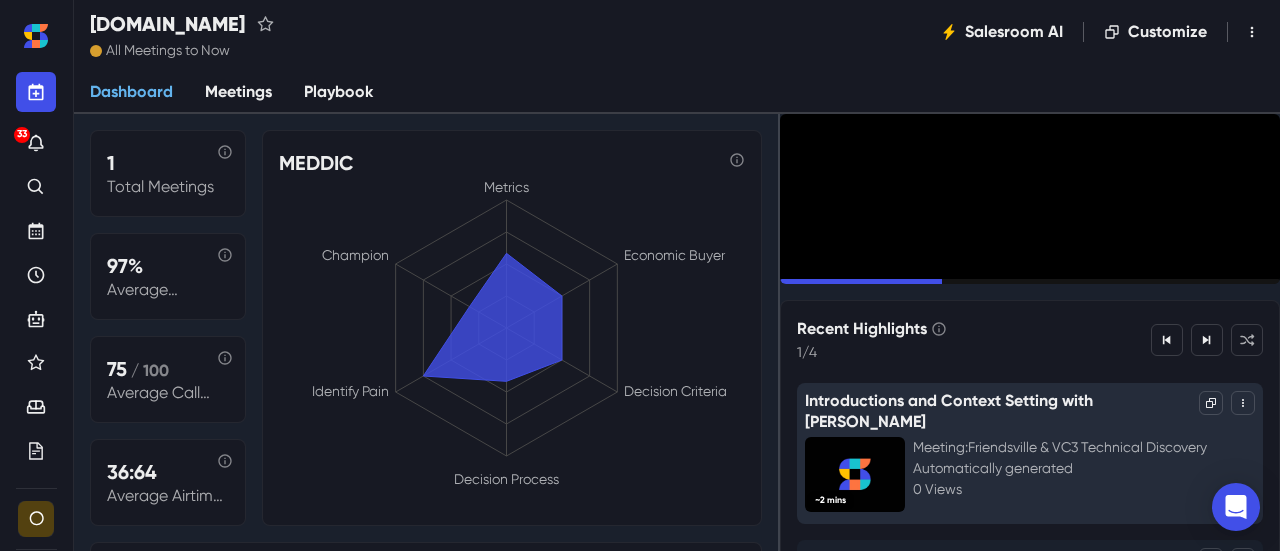 click on "15" at bounding box center [860, 314] 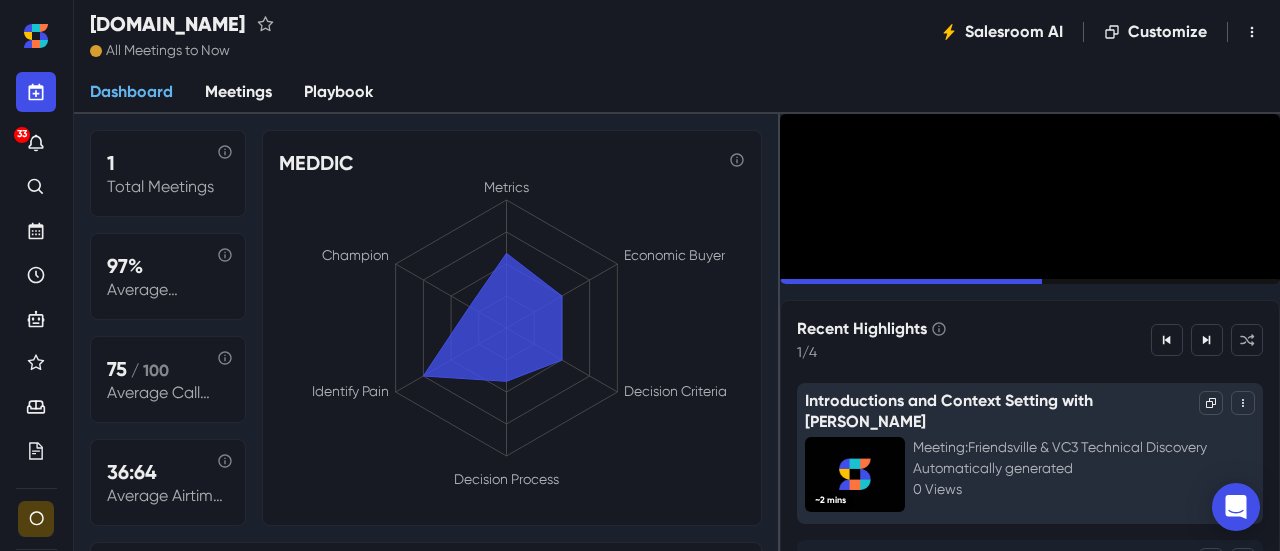 scroll, scrollTop: 5, scrollLeft: 0, axis: vertical 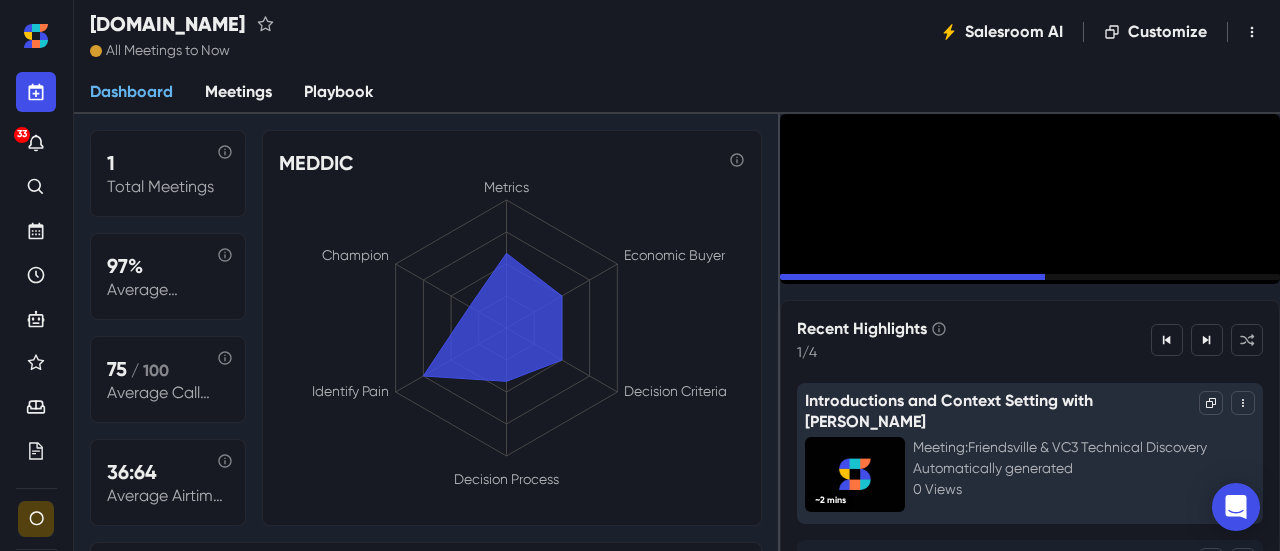 drag, startPoint x: 264, startPoint y: 33, endPoint x: 138, endPoint y: 26, distance: 126.1943 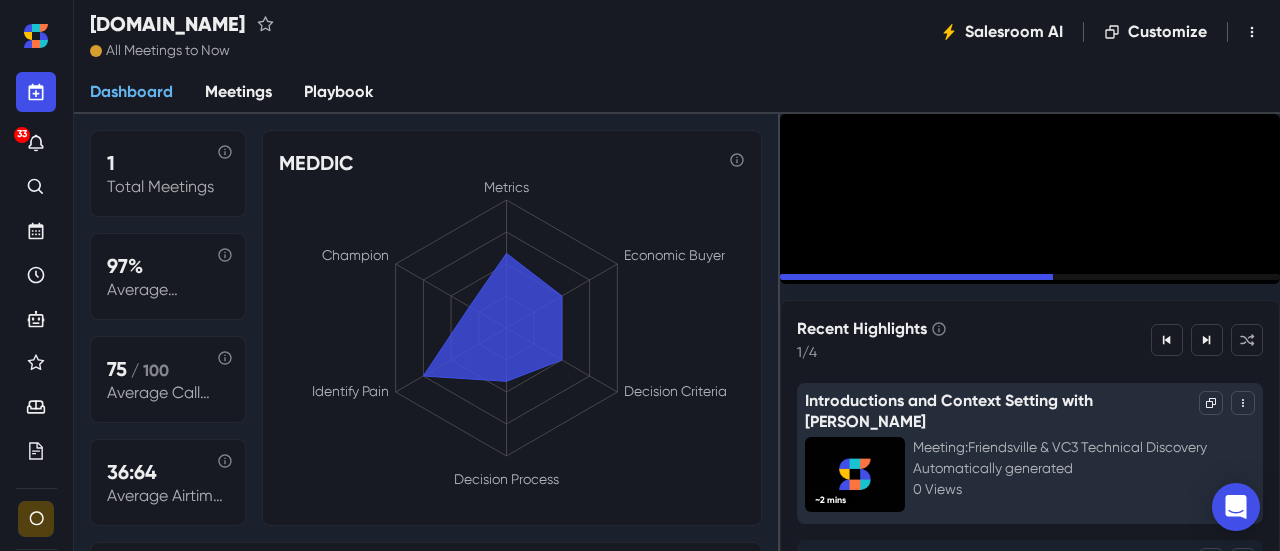 drag, startPoint x: 92, startPoint y: 19, endPoint x: 194, endPoint y: 17, distance: 102.01961 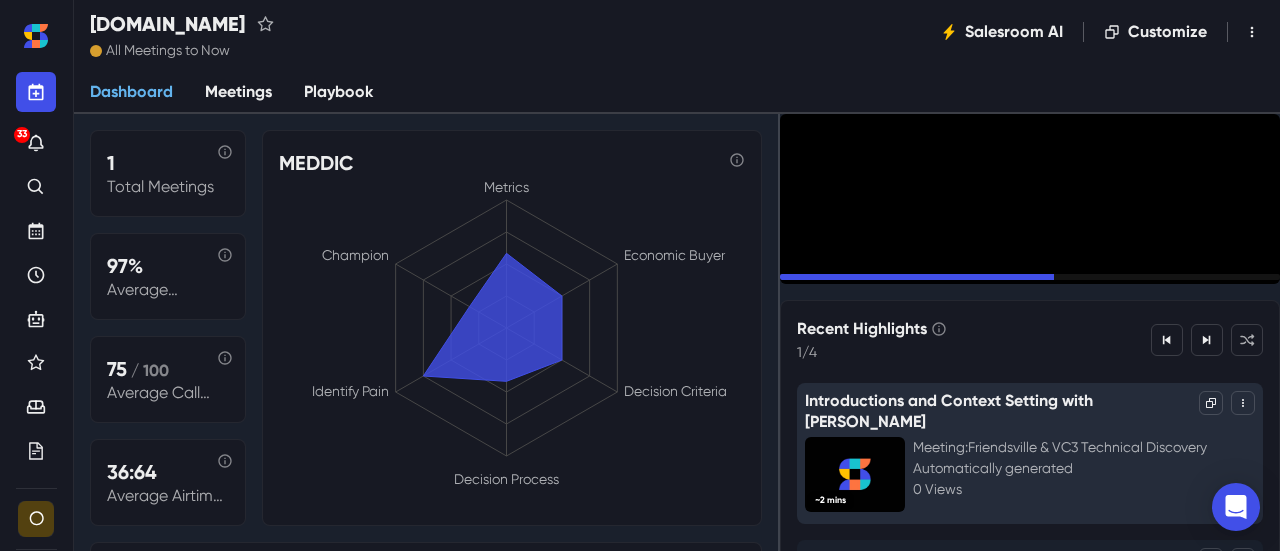click on "[DOMAIN_NAME]" at bounding box center (167, 24) 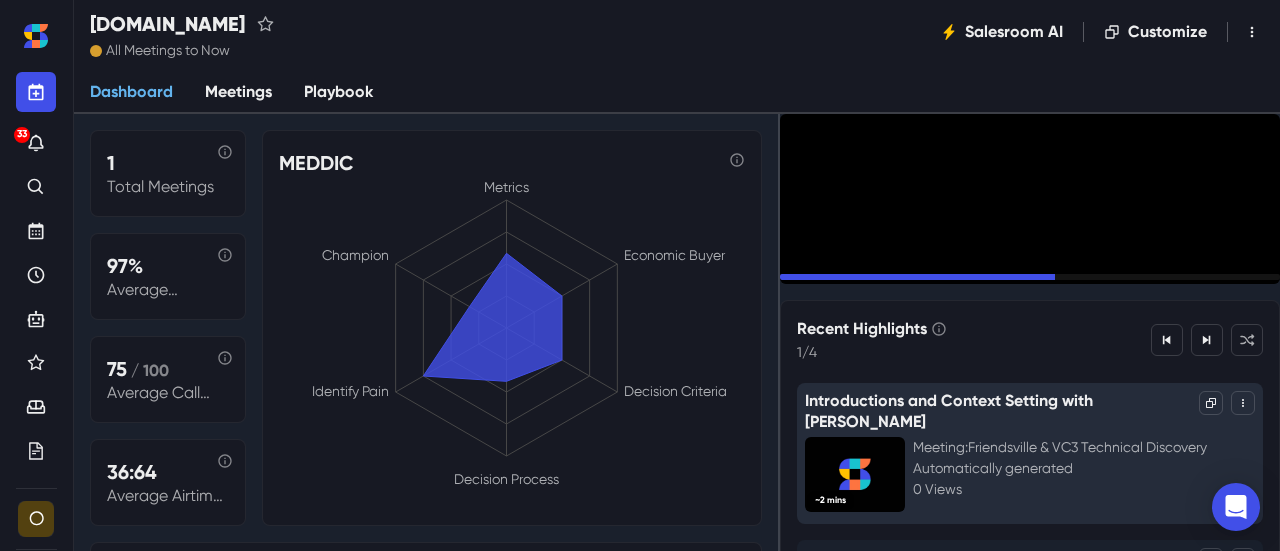click on "[DOMAIN_NAME]" at bounding box center (167, 24) 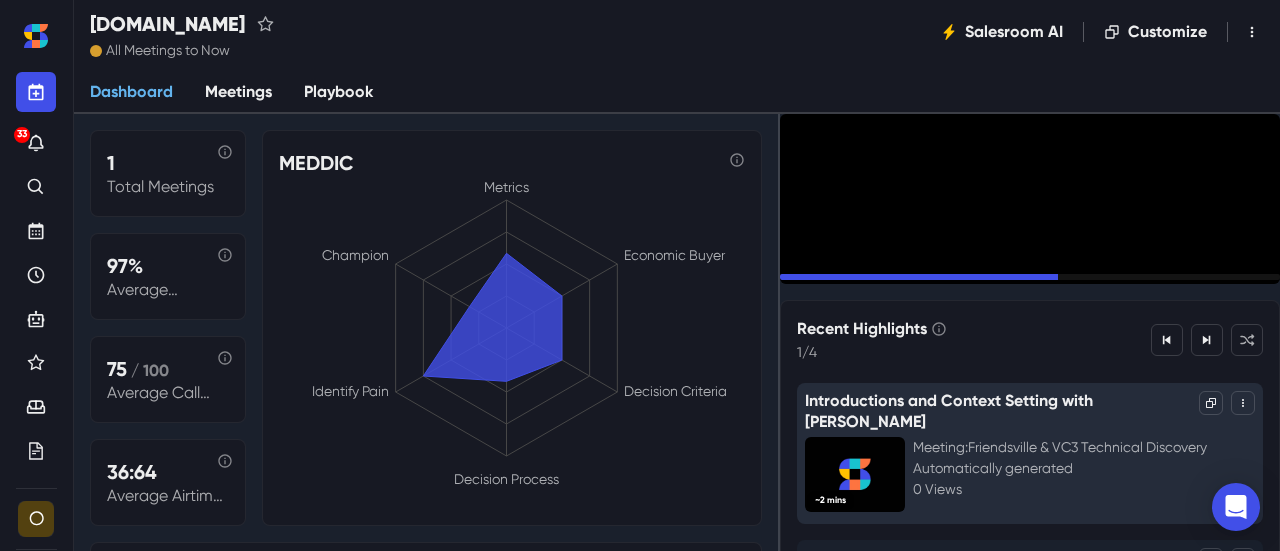 click on "[DOMAIN_NAME]" at bounding box center (167, 24) 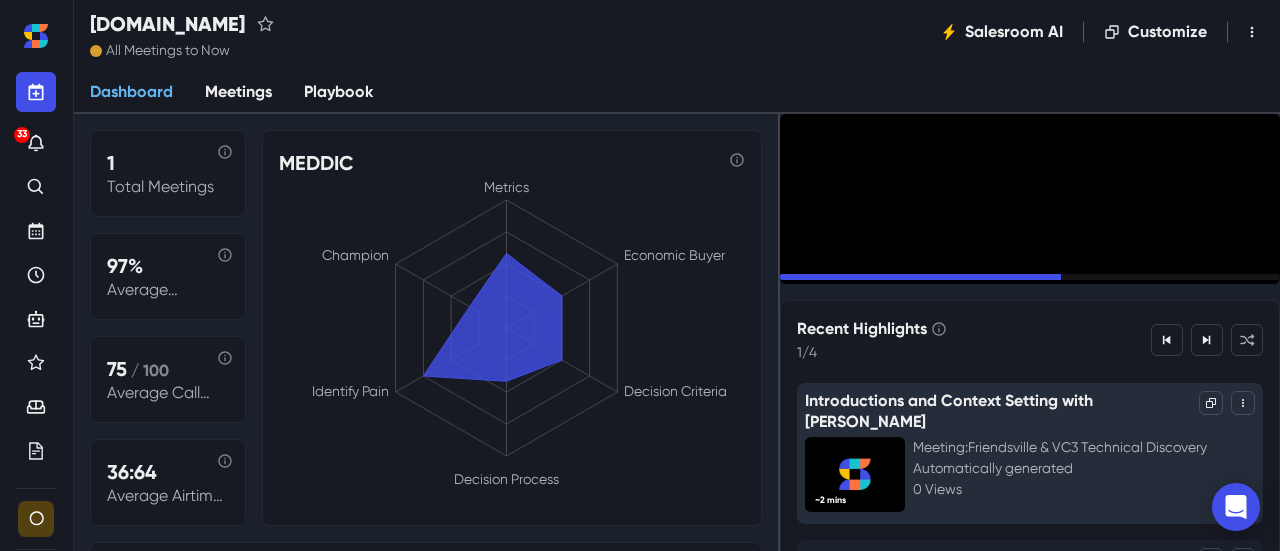 click on "[DOMAIN_NAME]" at bounding box center [167, 24] 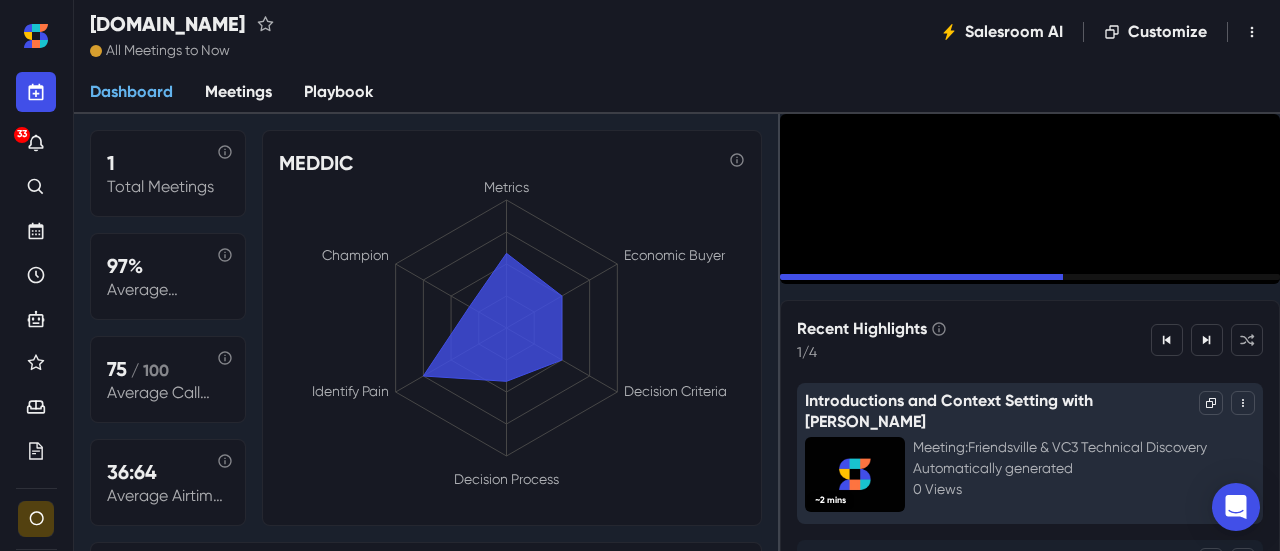 click on "[DOMAIN_NAME]" at bounding box center [167, 24] 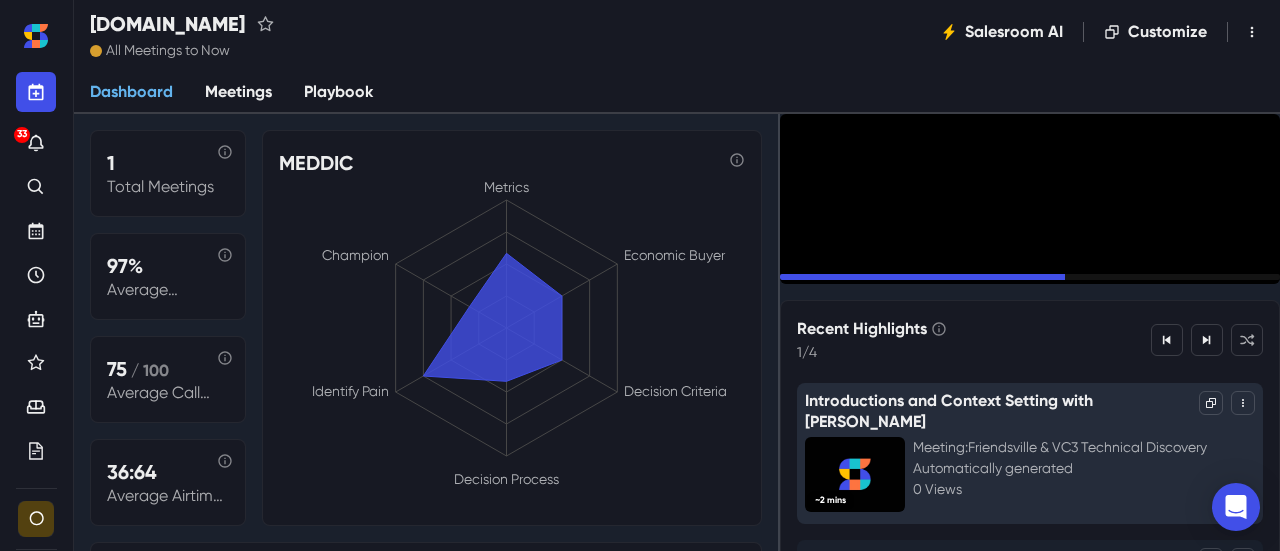 click on "[DOMAIN_NAME]" at bounding box center (167, 24) 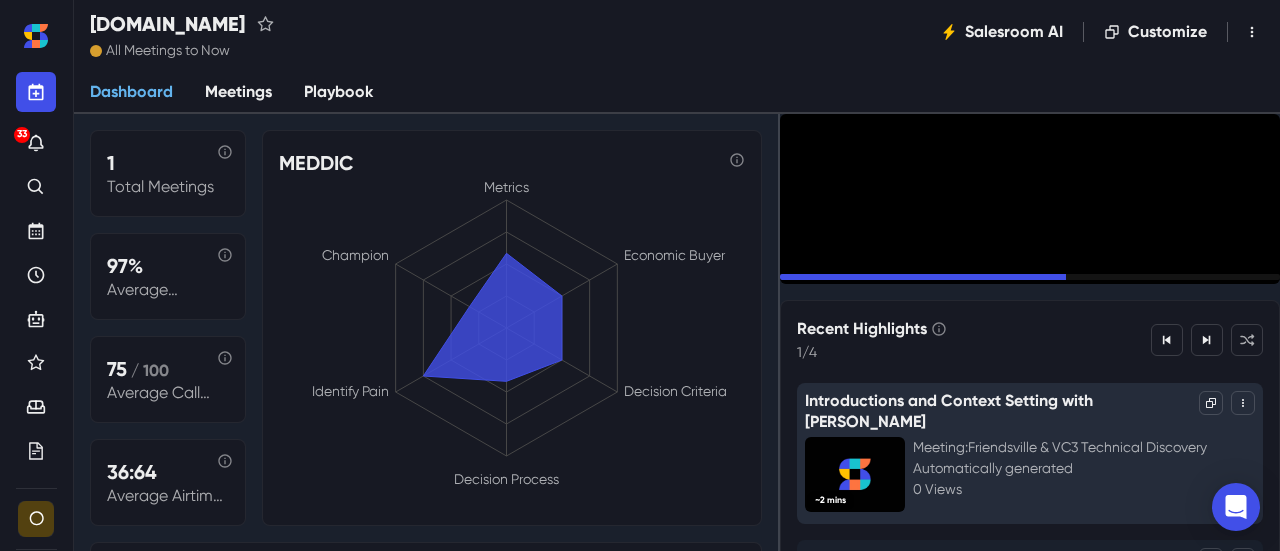 click on "[DOMAIN_NAME]" at bounding box center [167, 24] 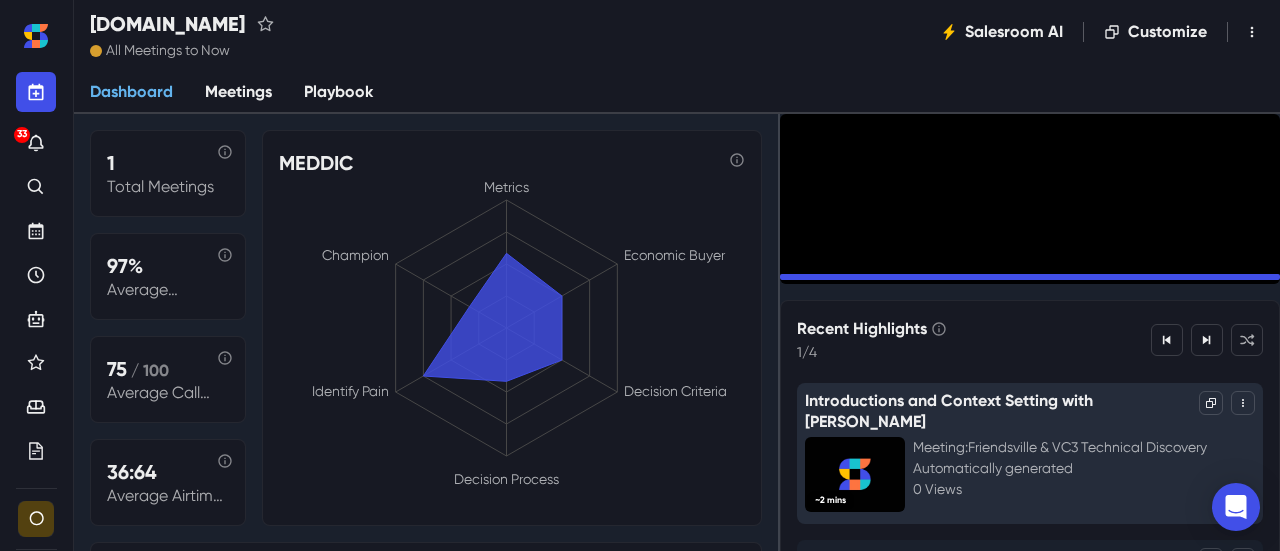 scroll, scrollTop: 0, scrollLeft: 0, axis: both 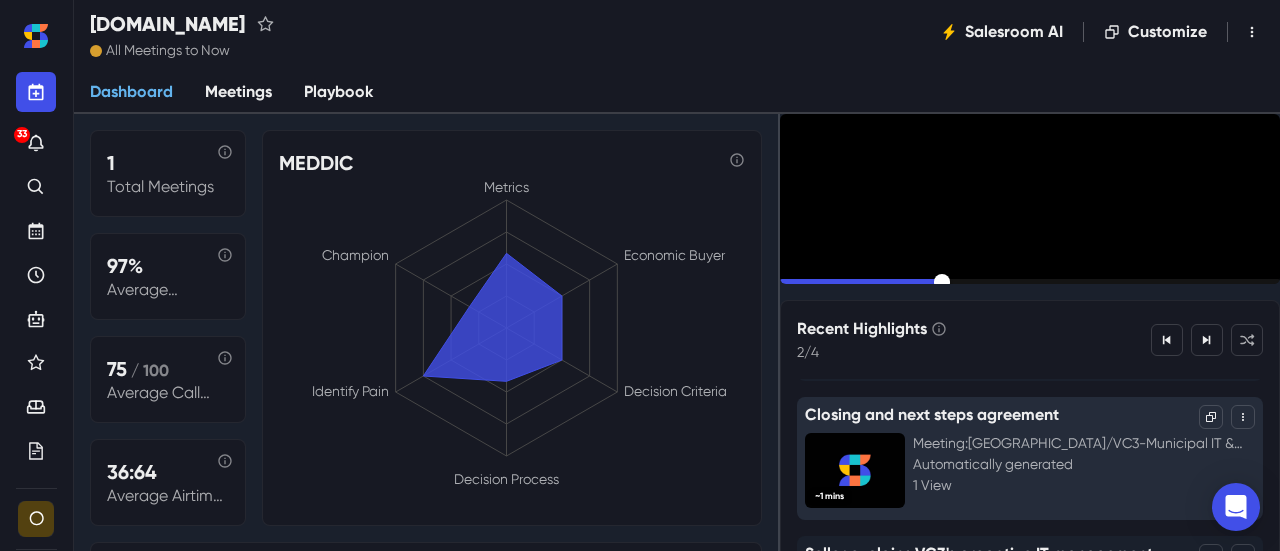 click at bounding box center [1030, 282] 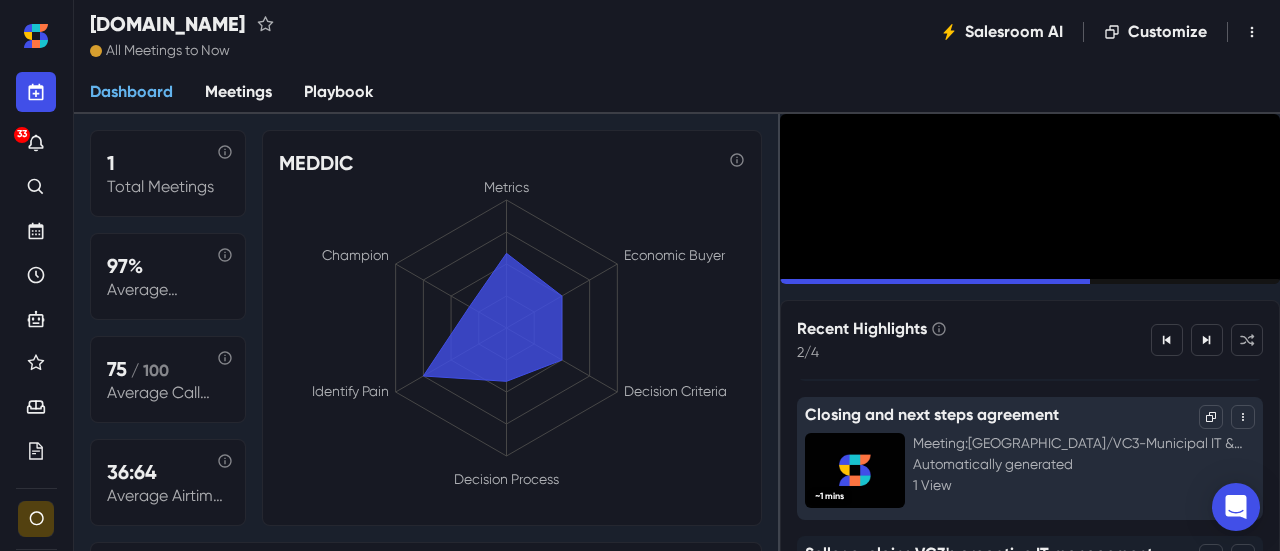 click at bounding box center [1030, 282] 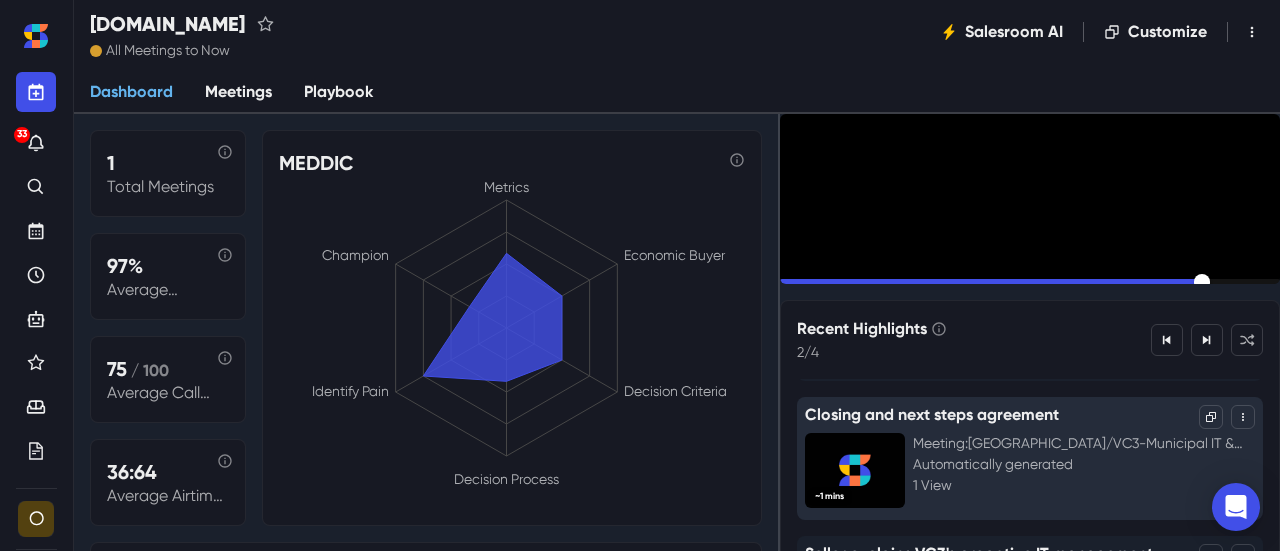 click at bounding box center [1030, 282] 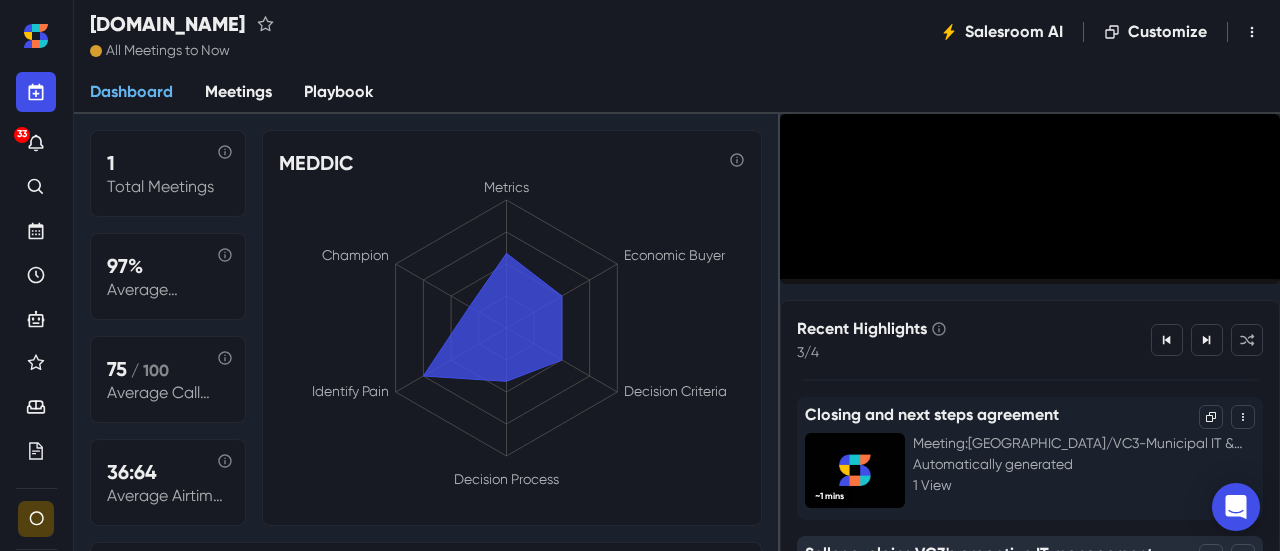 scroll, scrollTop: 282, scrollLeft: 0, axis: vertical 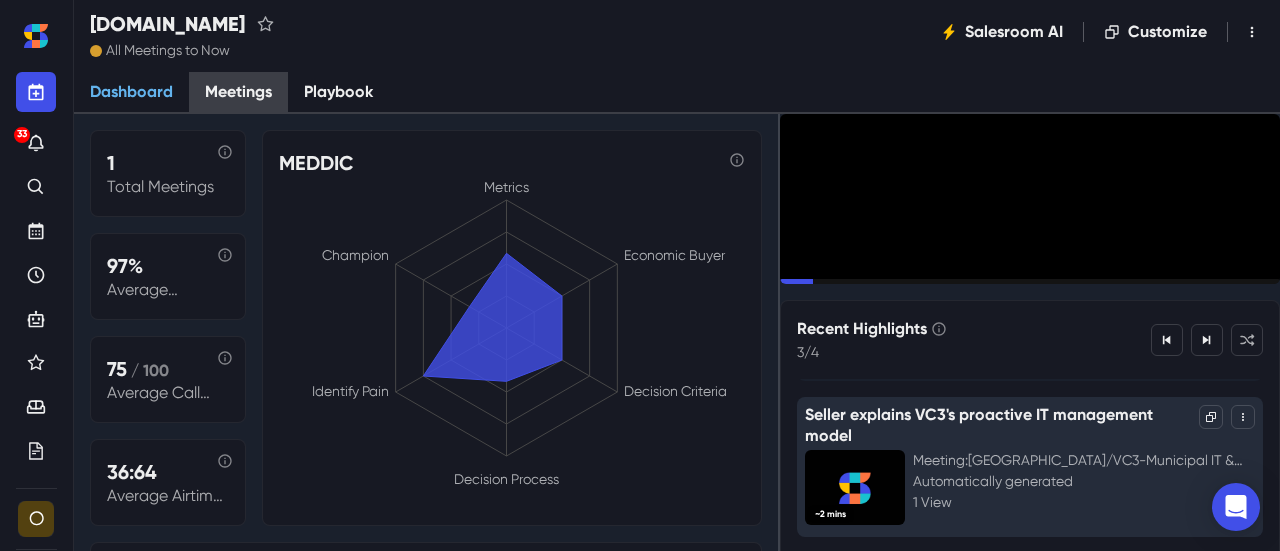 click on "Meetings" at bounding box center [238, 93] 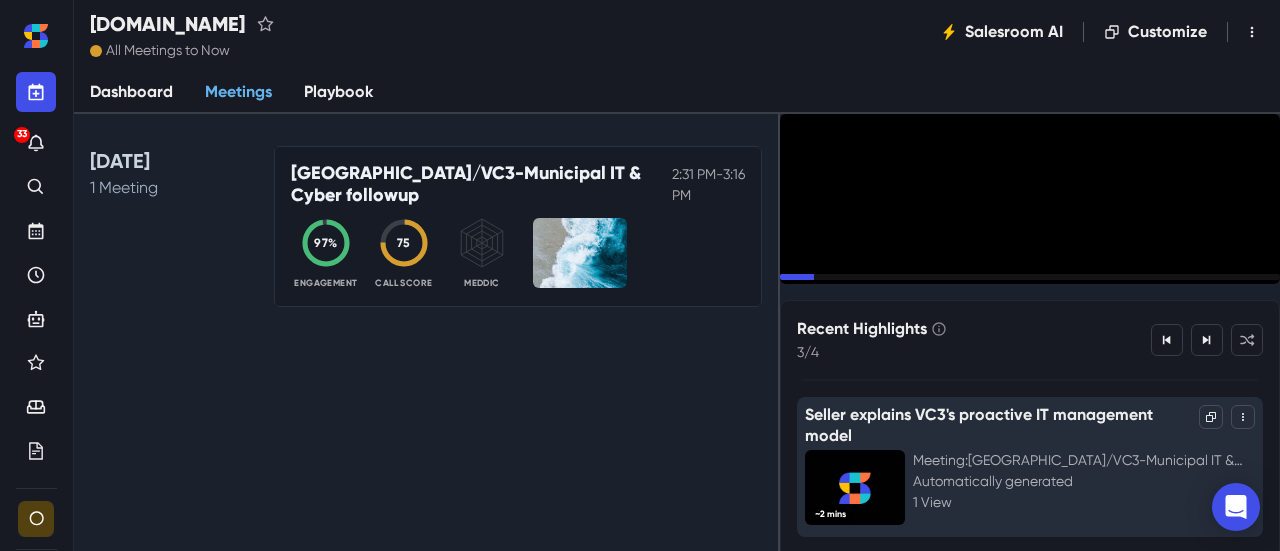 scroll, scrollTop: 62, scrollLeft: 0, axis: vertical 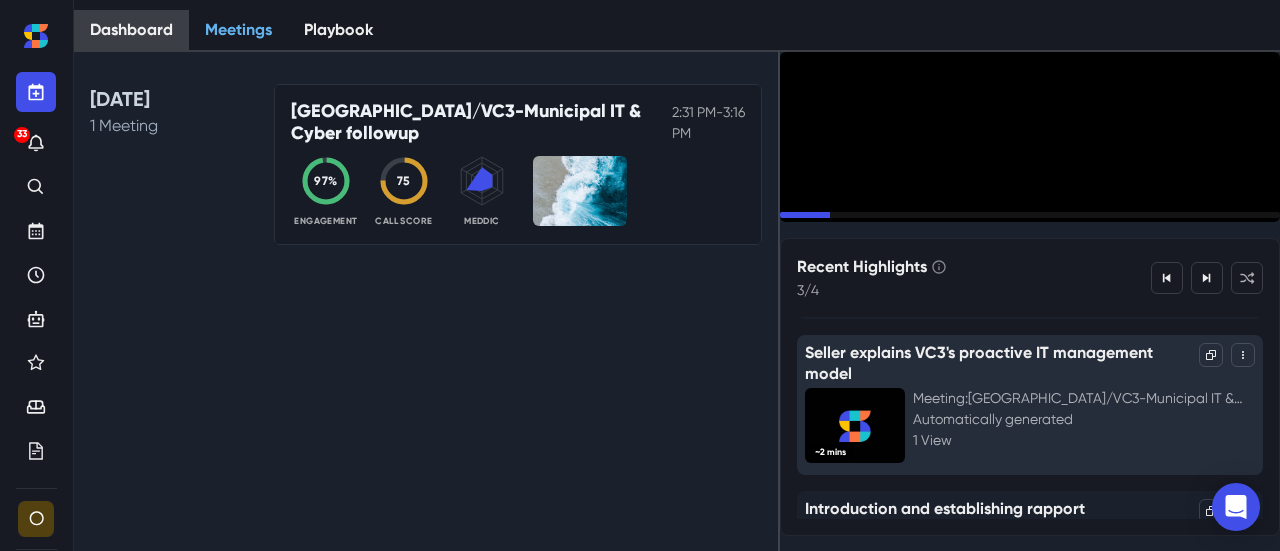click on "Dashboard" at bounding box center [131, 31] 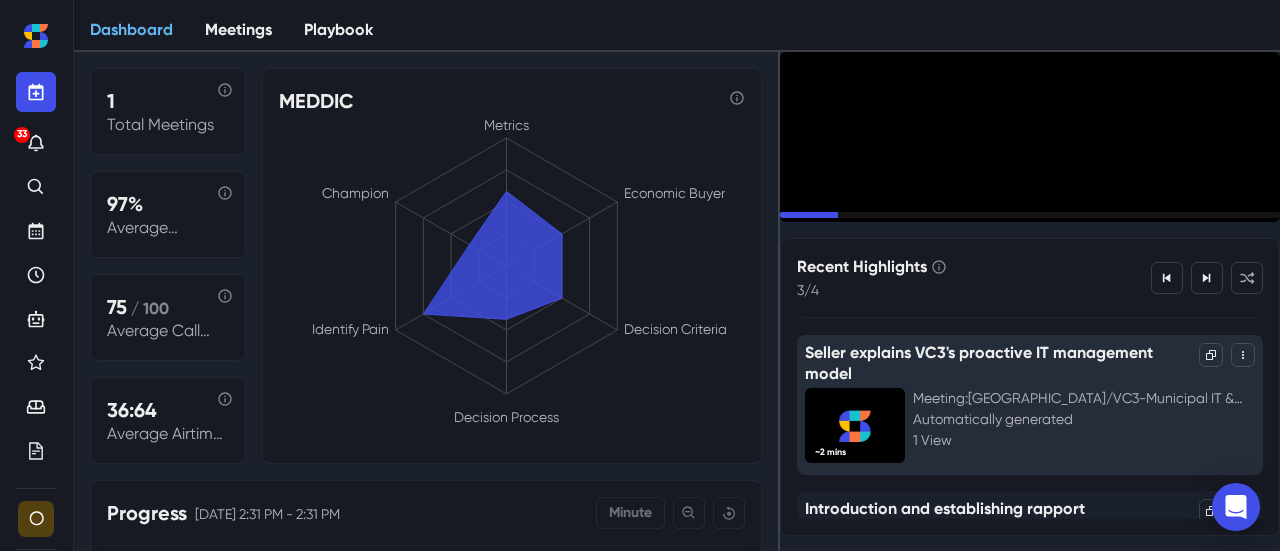 scroll, scrollTop: 0, scrollLeft: 0, axis: both 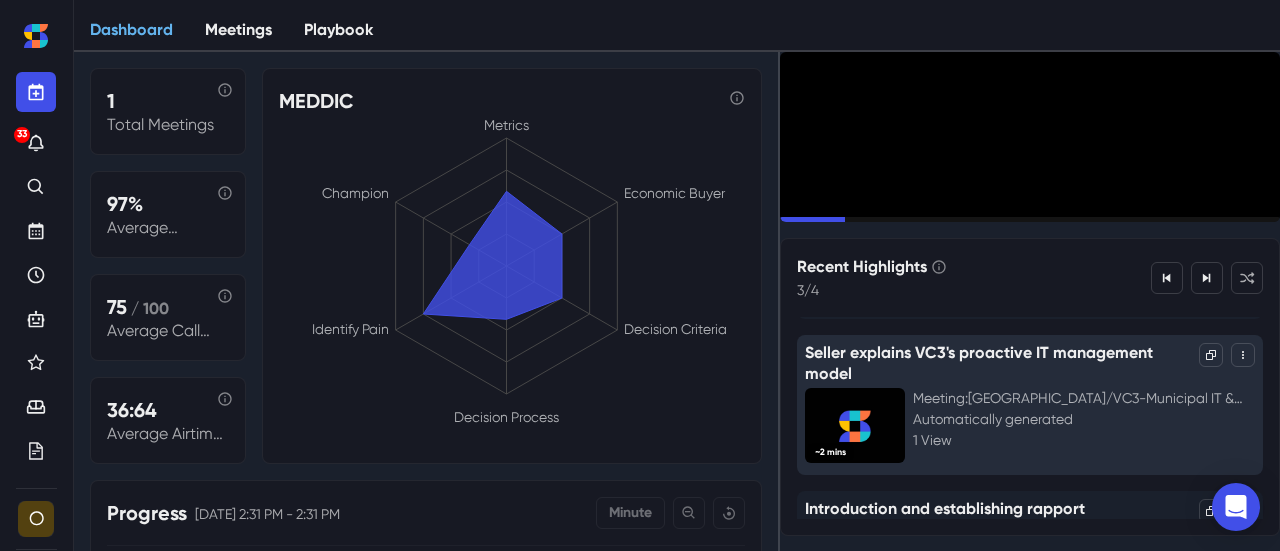 click 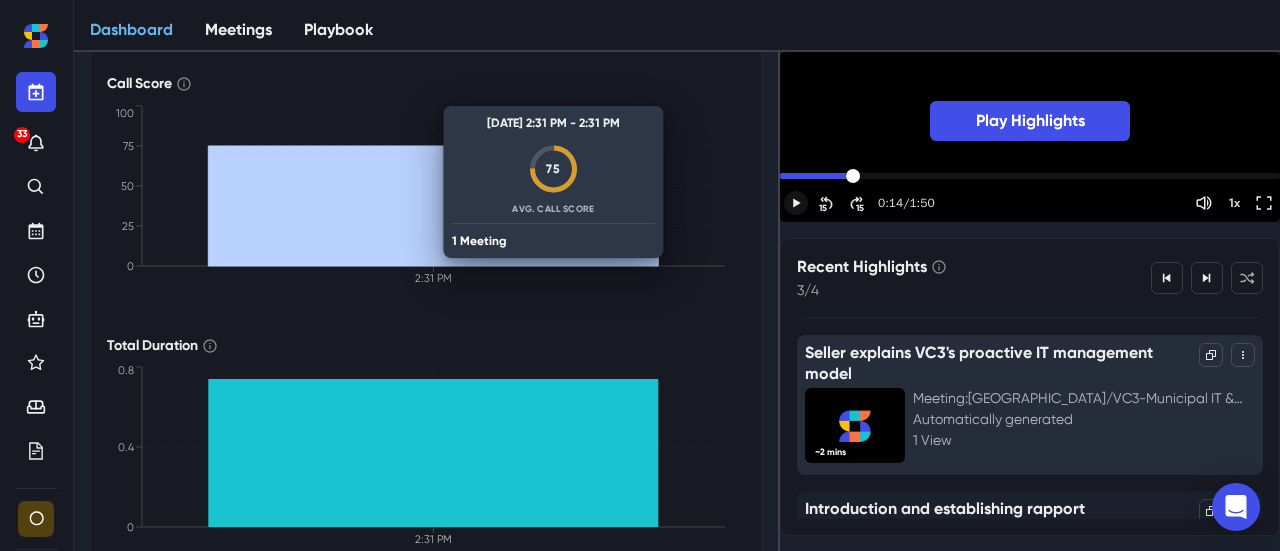 scroll, scrollTop: 794, scrollLeft: 0, axis: vertical 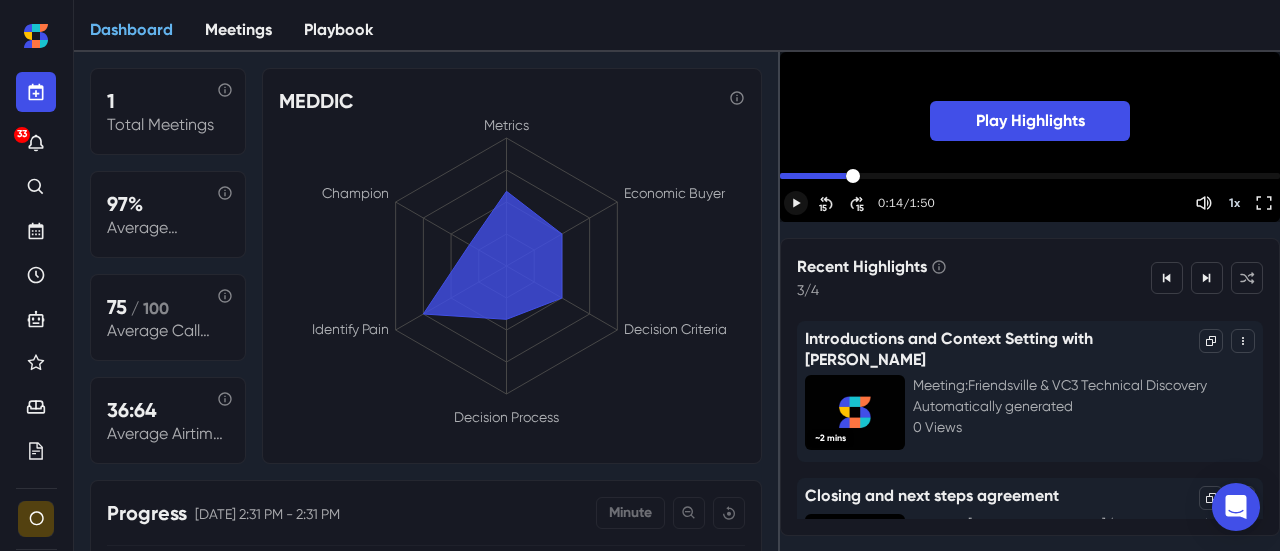 click on "1" at bounding box center [168, 101] 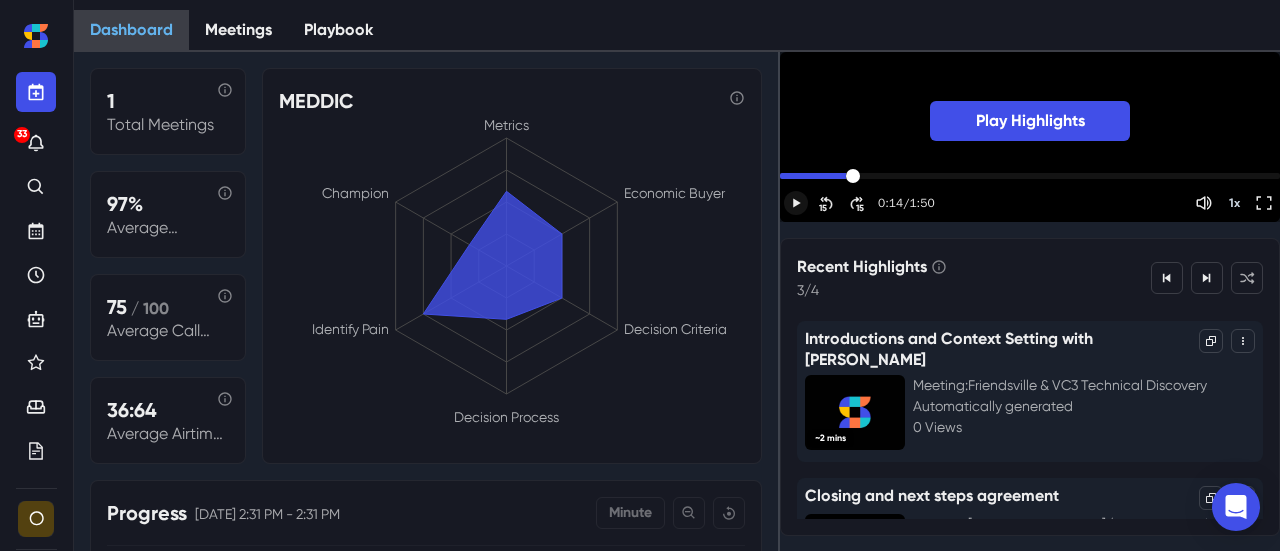 click on "Dashboard" at bounding box center [131, 31] 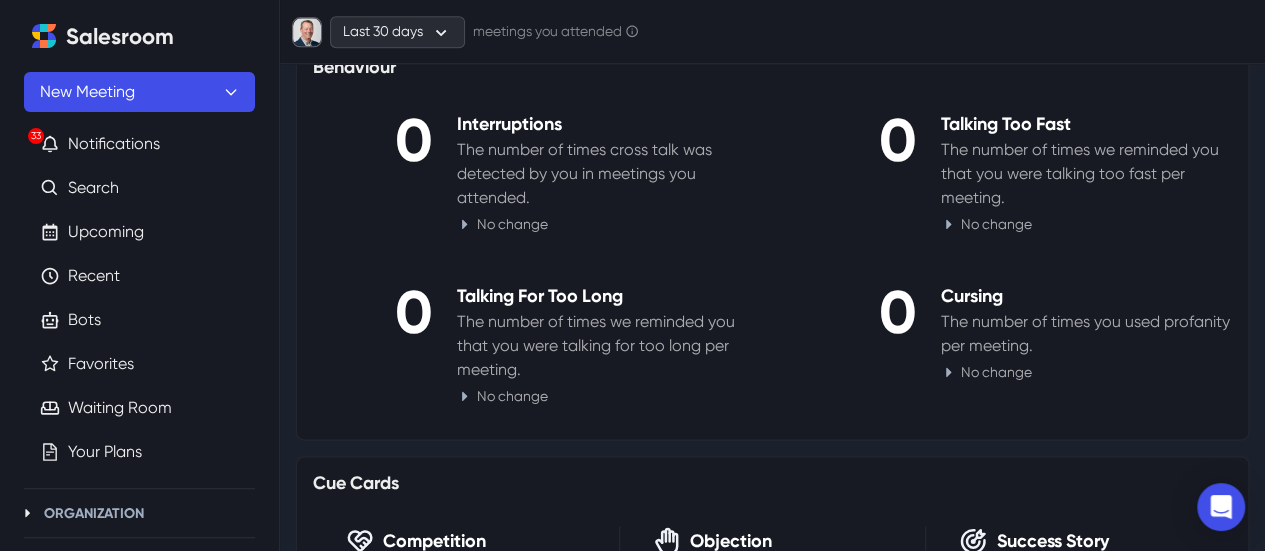 scroll, scrollTop: 1160, scrollLeft: 0, axis: vertical 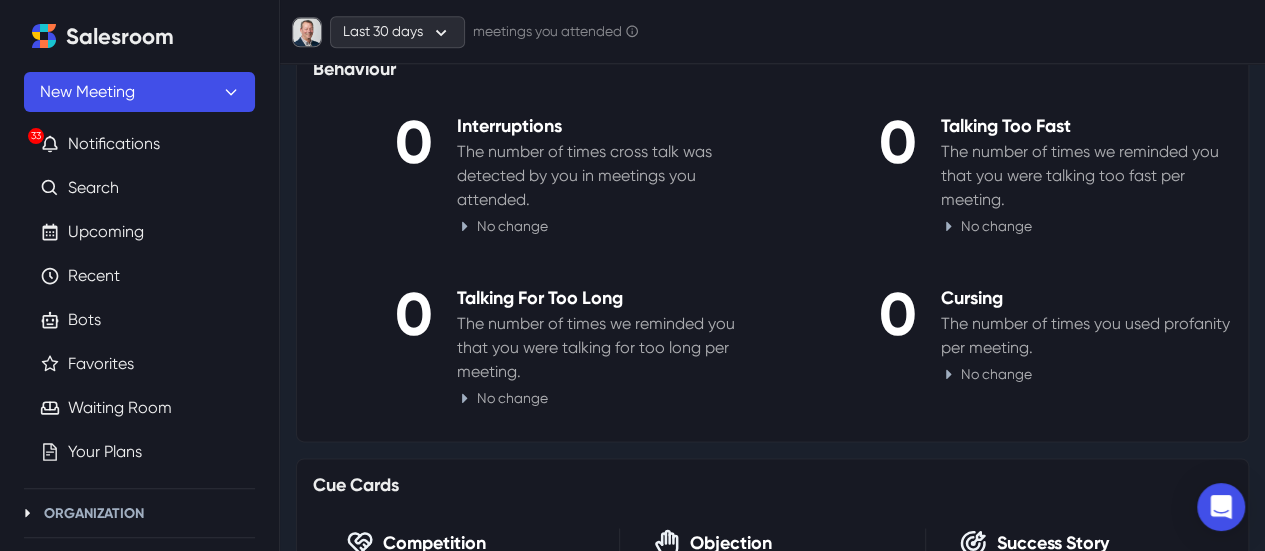 click on "Upcoming Meetings" at bounding box center [484, 36] 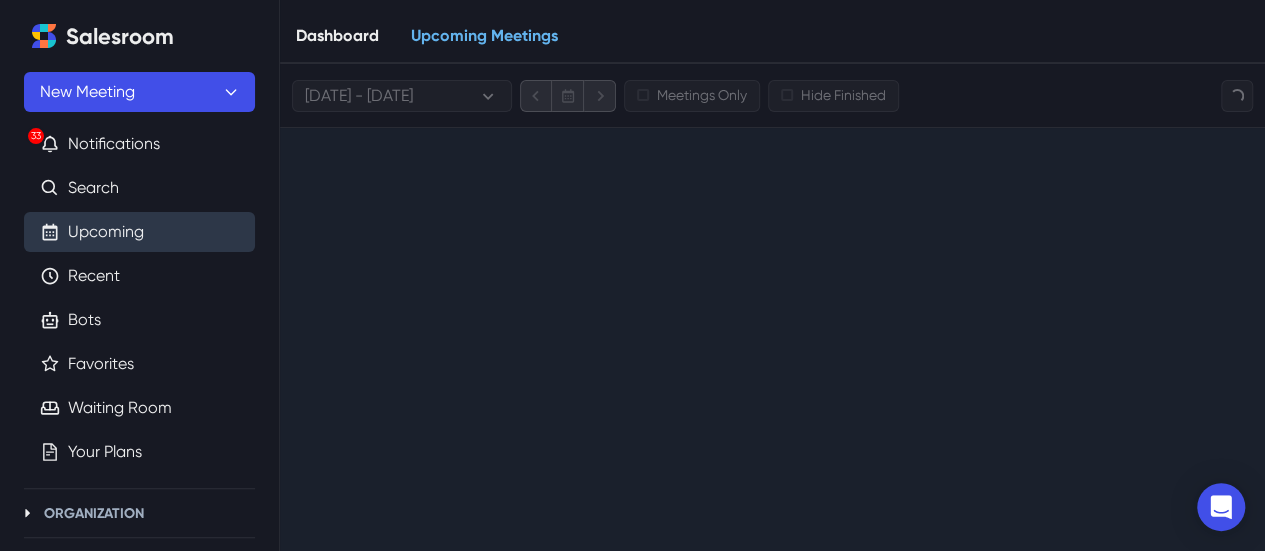 scroll, scrollTop: 0, scrollLeft: 0, axis: both 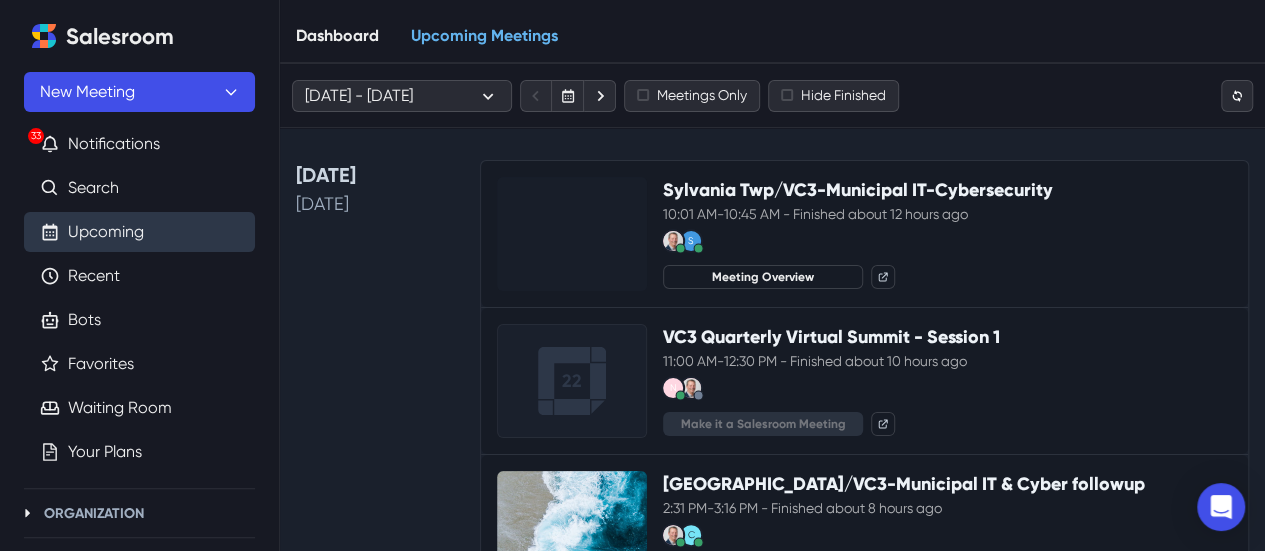 click on "Dashboard" at bounding box center [337, 36] 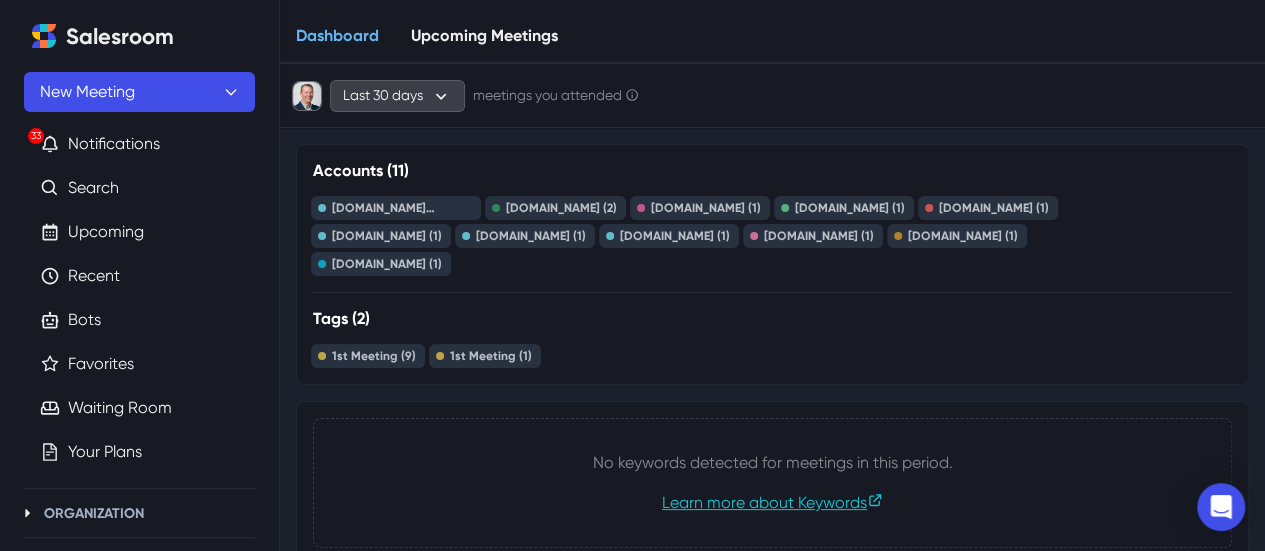click on "Last 30 days" at bounding box center (397, 96) 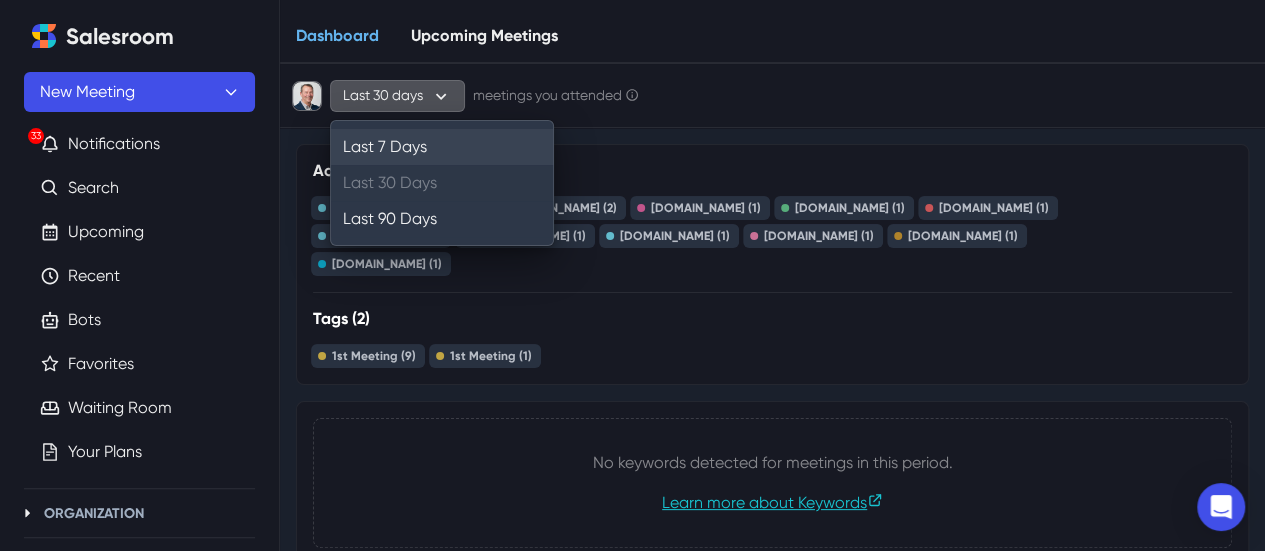 click on "Last 7 Days" at bounding box center [442, 147] 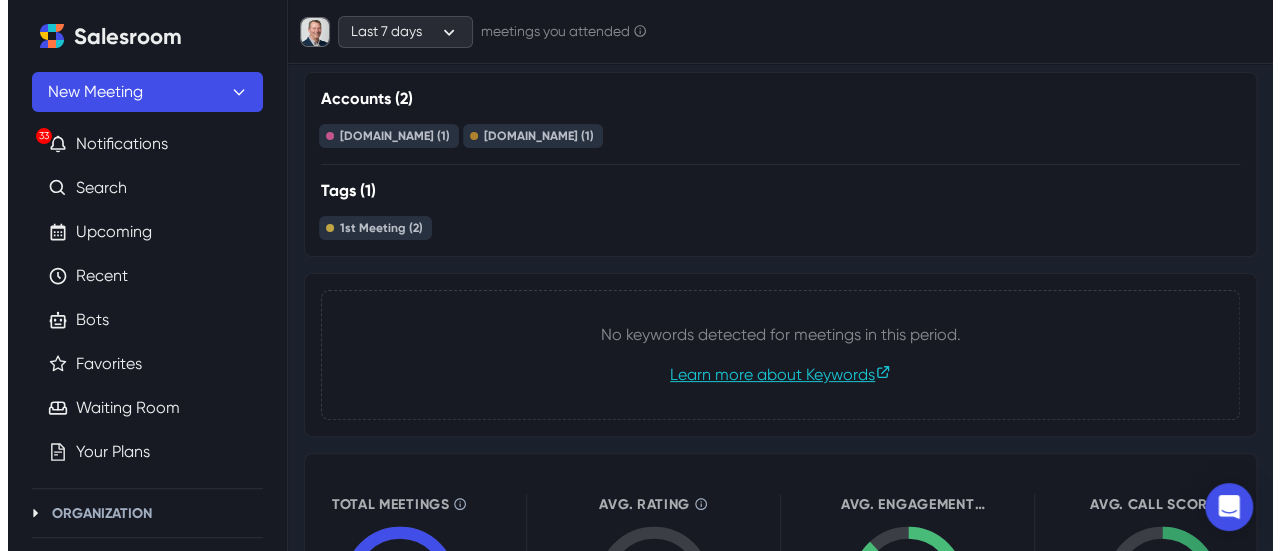 scroll, scrollTop: 0, scrollLeft: 0, axis: both 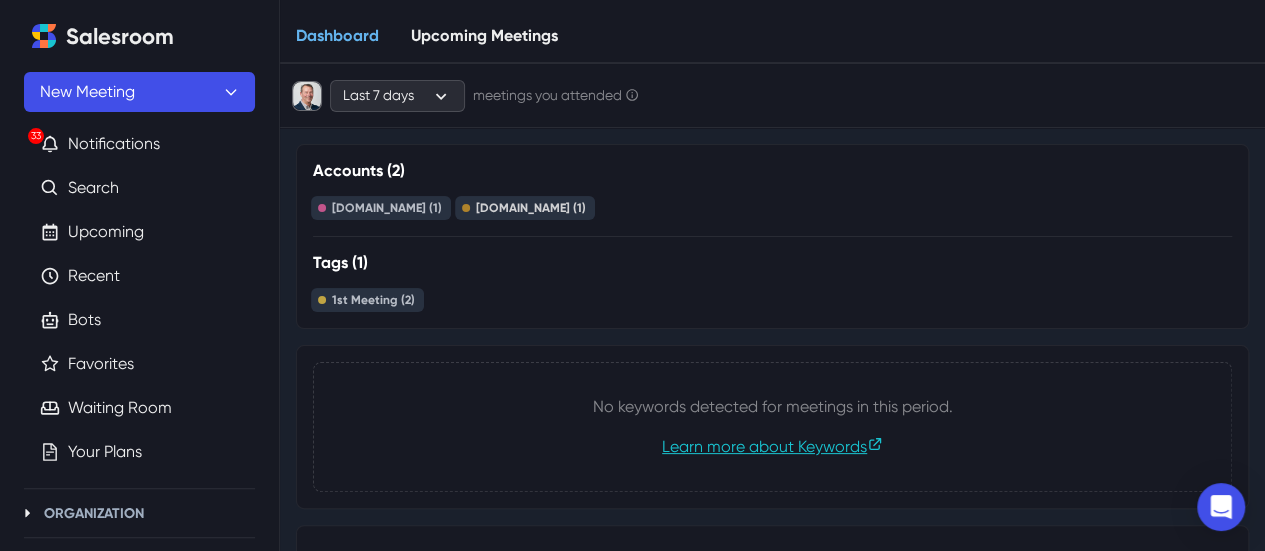 click on "[DOMAIN_NAME] (1)" at bounding box center (531, 208) 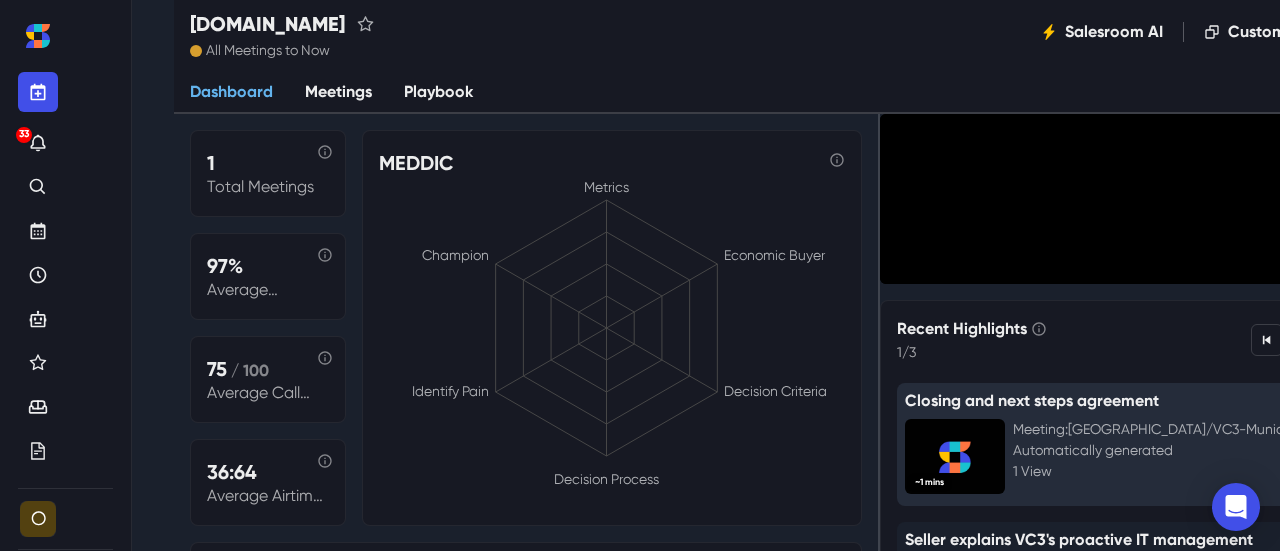 scroll, scrollTop: 4, scrollLeft: 0, axis: vertical 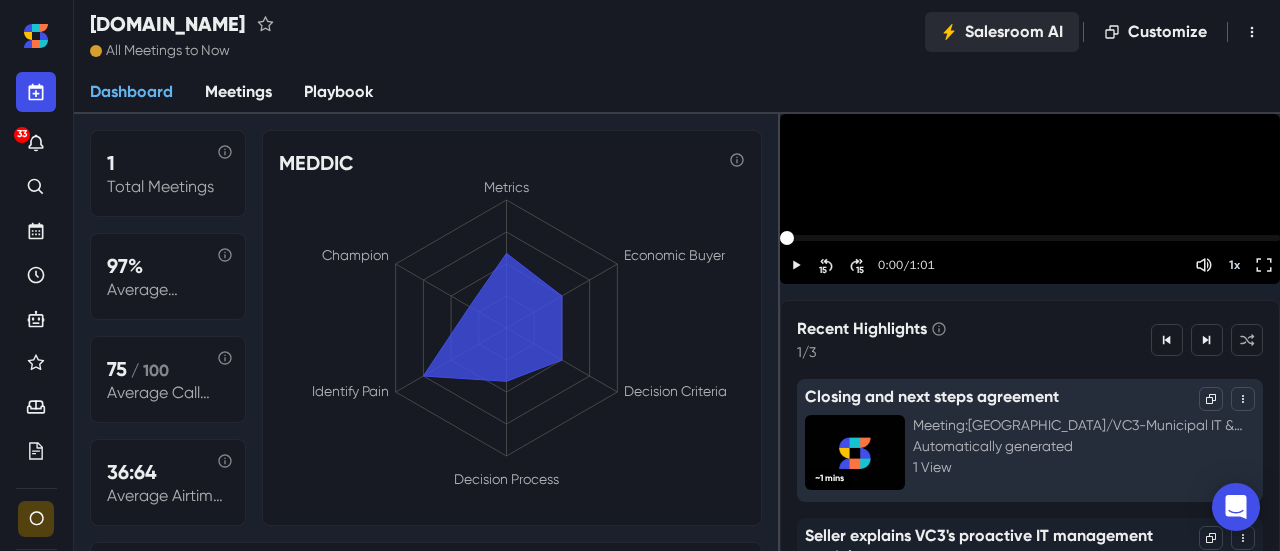 click on "Salesroom AI" at bounding box center (1002, 32) 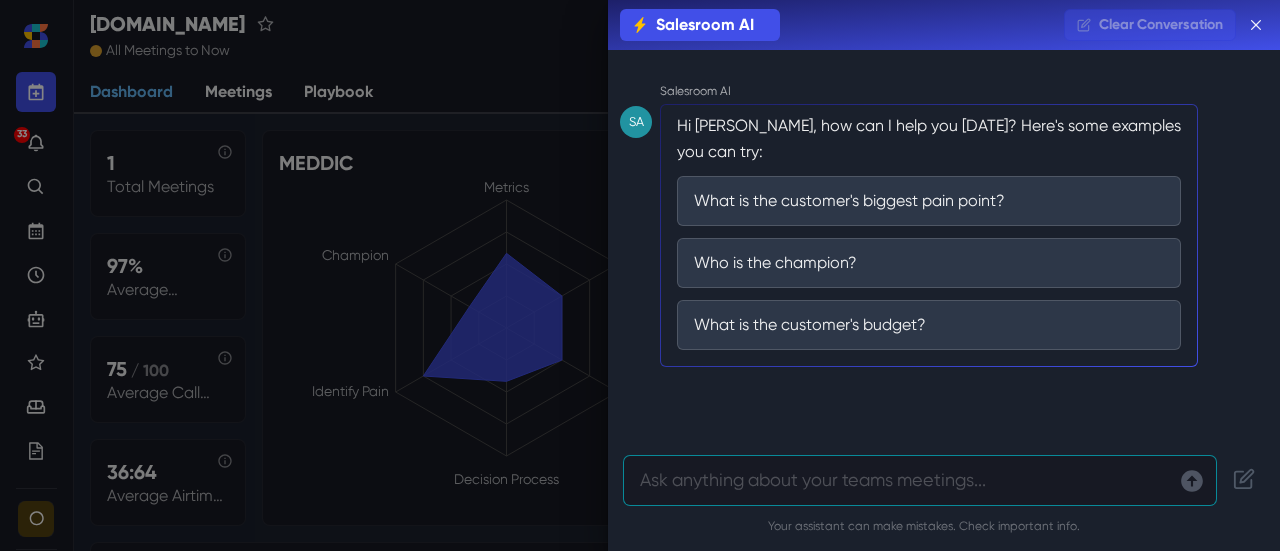 scroll, scrollTop: 6, scrollLeft: 0, axis: vertical 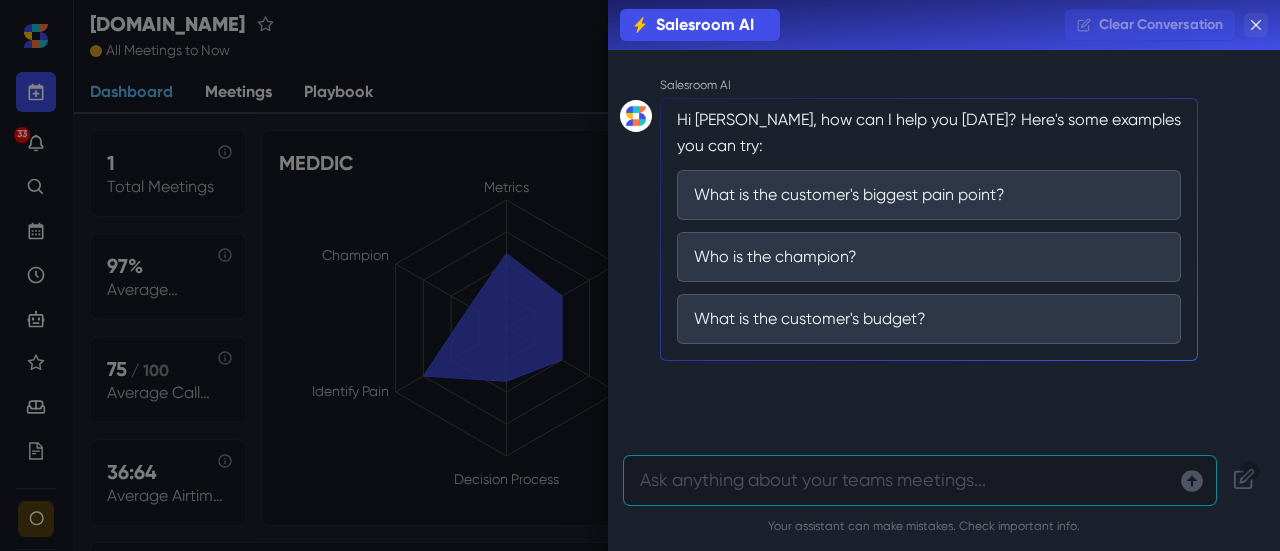 click 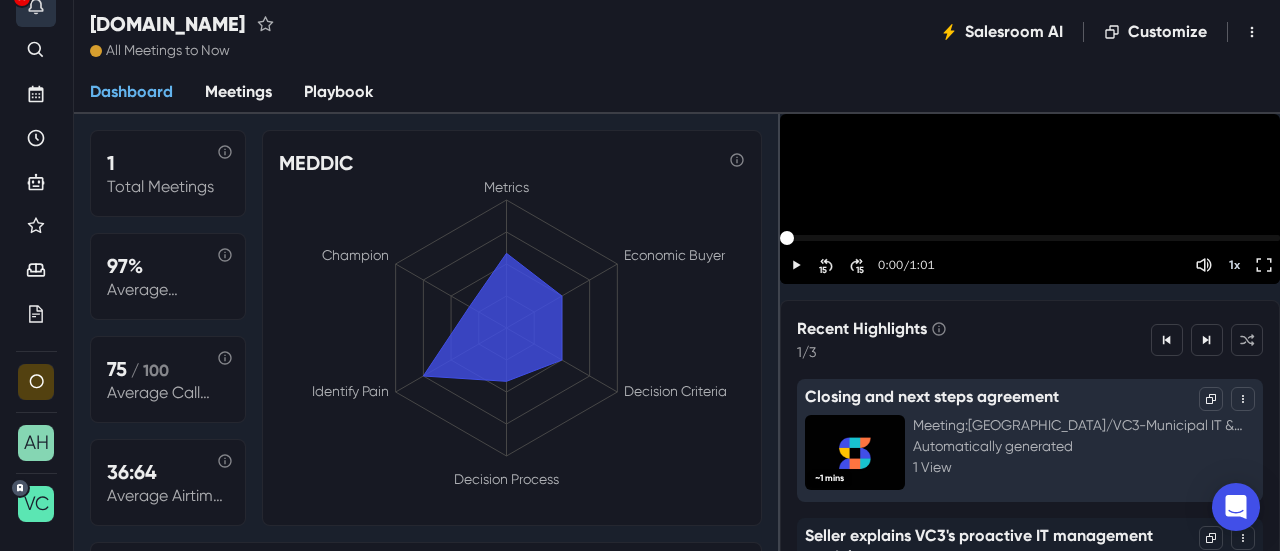 scroll, scrollTop: 95, scrollLeft: 0, axis: vertical 